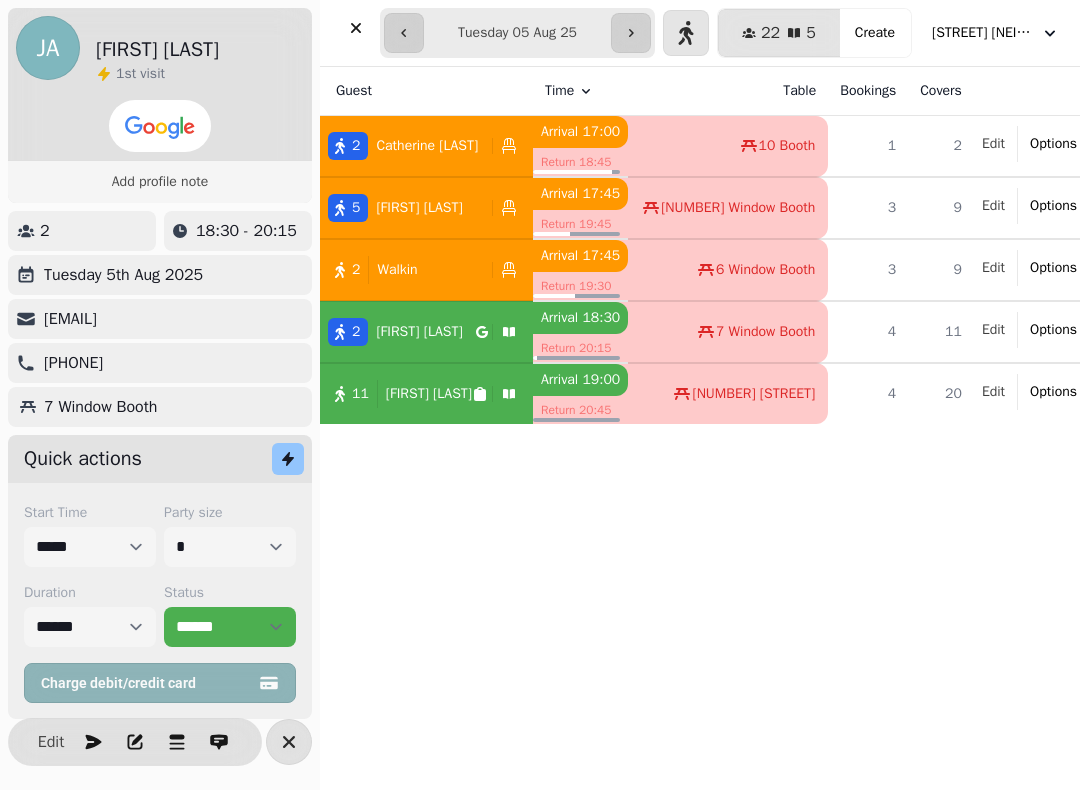 select on "**********" 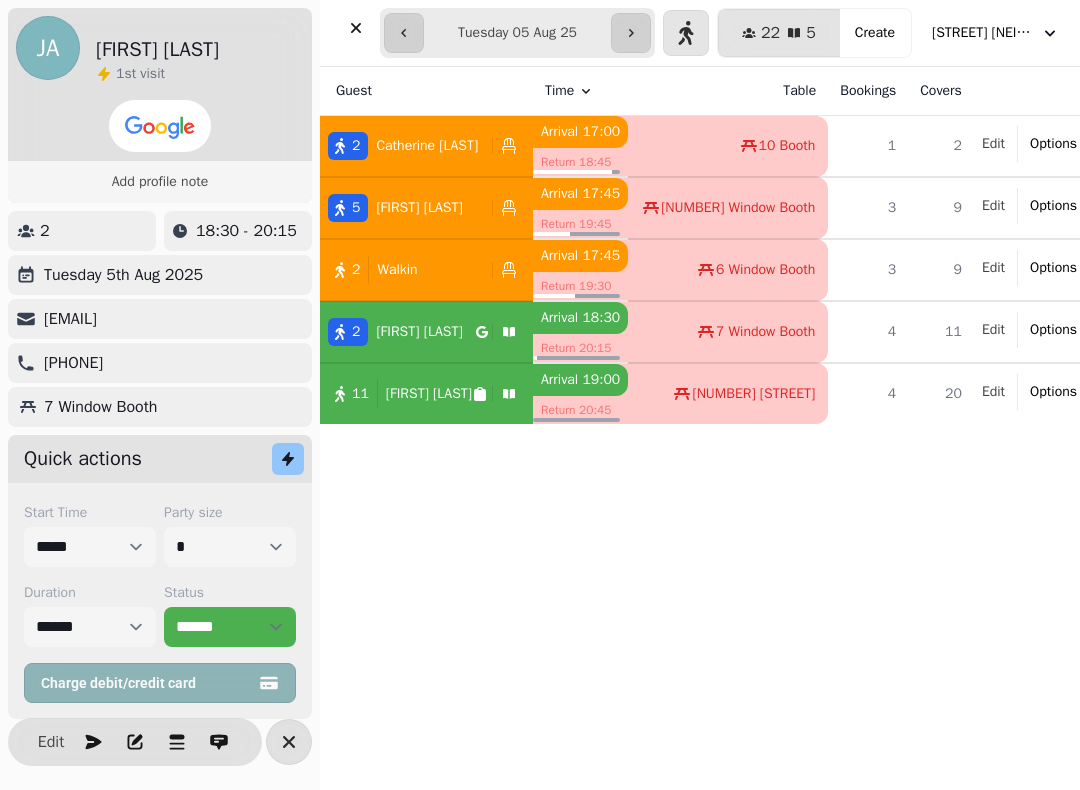 click on "Status" at bounding box center (230, 593) 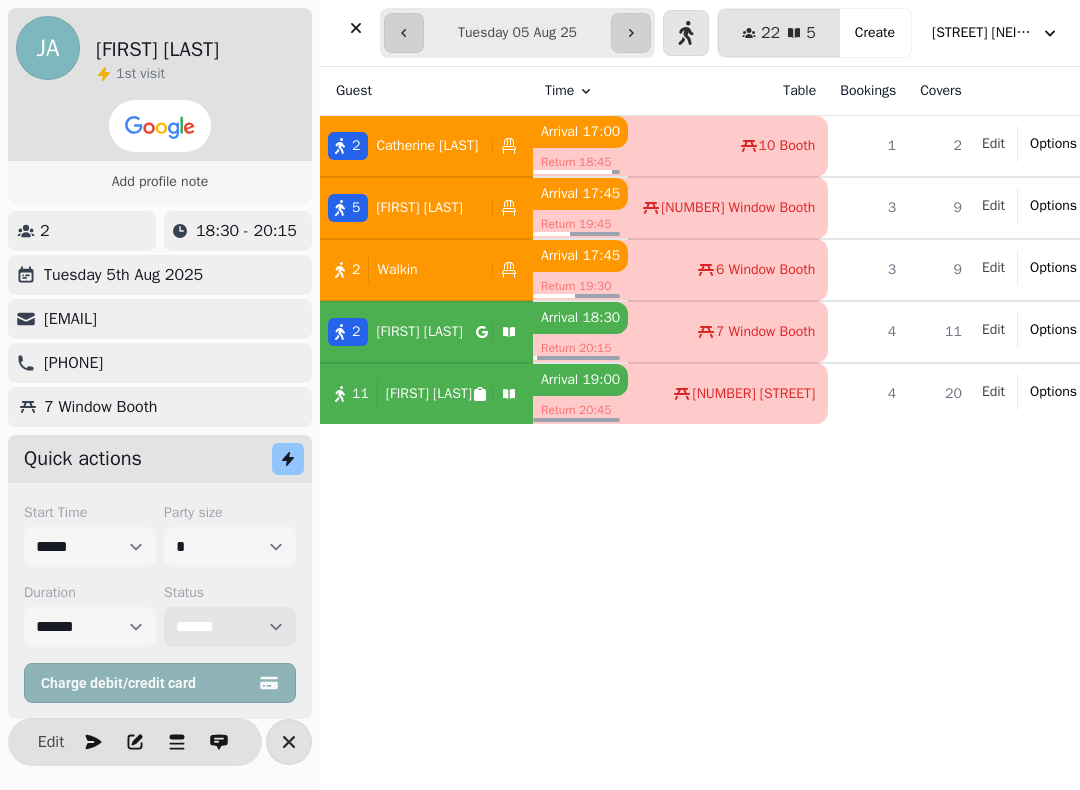 click on "**********" at bounding box center [230, 627] 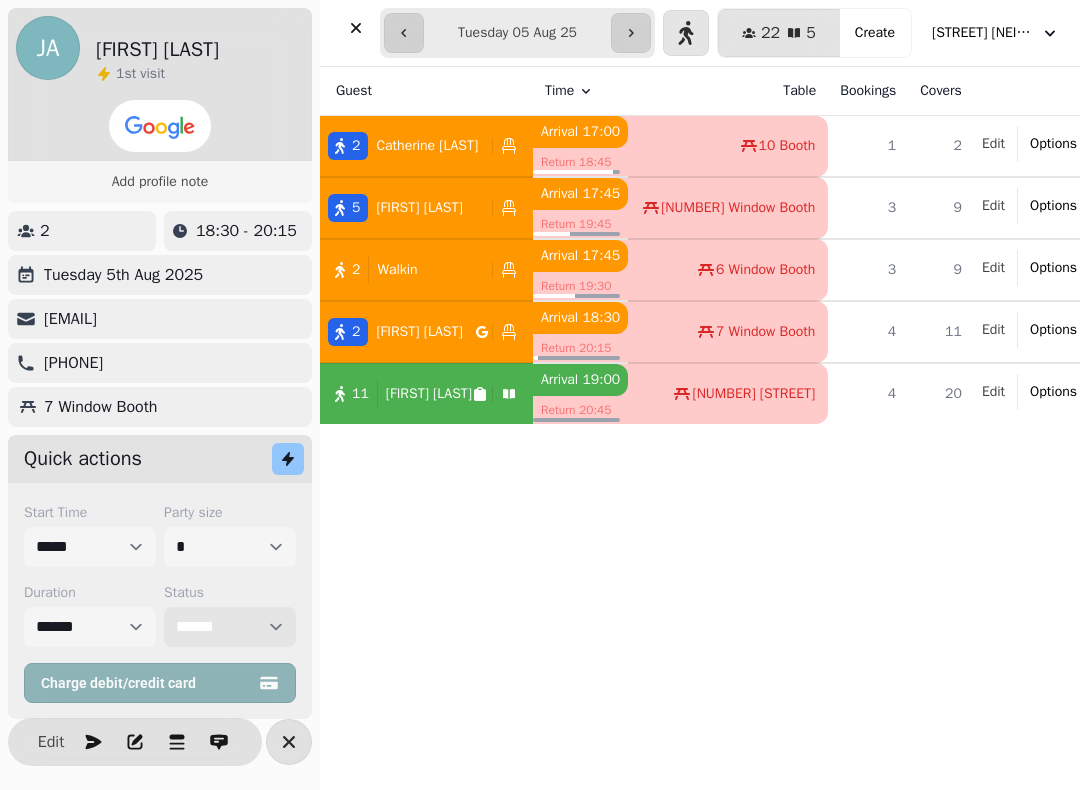 select on "******" 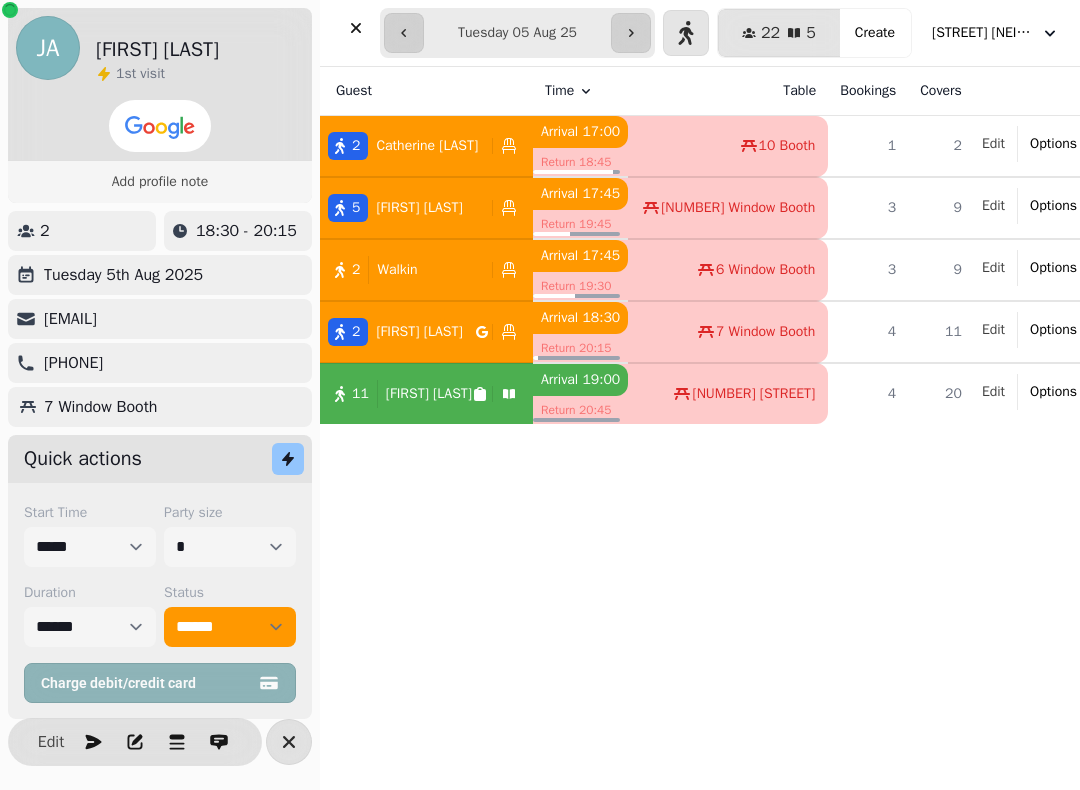 click on "[FIRST] [FIRST] [LAST] 1 st visit Add profile note 2 18:30 - 20:15 Tuesday 5th Aug 2025 [EMAIL] [PHONE] 7 Window Booth Quick actions Start Time ***** ***** ***** ***** ***** ***** ***** ***** ***** ***** ***** ***** ***** ***** ***** ***** ***** ***** ***** ***** ***** ***** ***** ***** ***** ***** ***** ***** ***** ***** ***** ***** ***** ***** ***** ***** ***** ***** ***** ***** ***** ***** ***** ***** ***** ***** ***** ***** ***** ***** ***** ***** ***** ***** ***** ***** ***** ***** ***** ***** ***** ***** ***** ***** ***** ***** ***** ***** ***** ***** ***** ***** ***** ***** ***** ***** ***** ***** ***** ***** ***** ***** ***** ***** ***** ***** ***** ***** ***** ***** ***** ***** ***** ***** ***** ***** Party size * * * * * * * * * ** ** ** ** ** ** ** ** ** ** ** ** ** ** ** ** ** ** ** ** ** ** ** ** ** ** ** ** ** ** ** ** ** ** ** ** ** ** ** ** ** ** ** ** ** ** ** ** ** ** ** ** ** ** ** ** ** ** ** ** ** ** ** ** ** ** ** ** ** ** ** ** ** ** ** ** ** ** ** ** ** ** **" at bounding box center (160, 395) 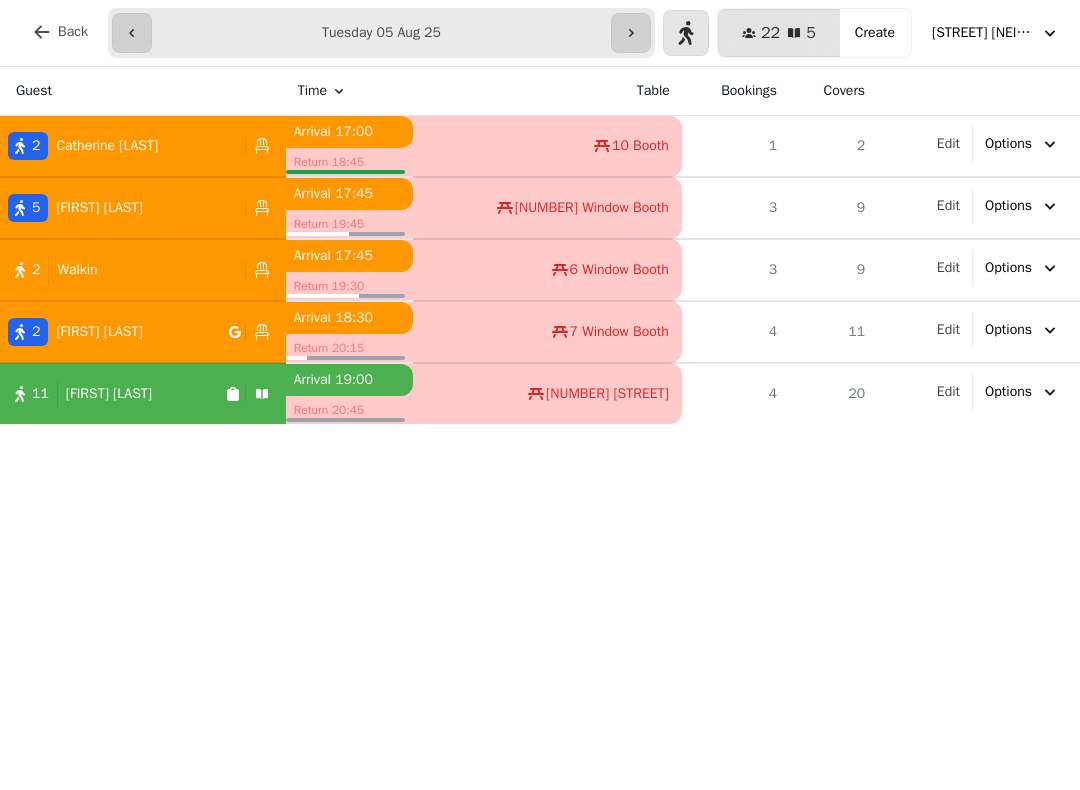 click 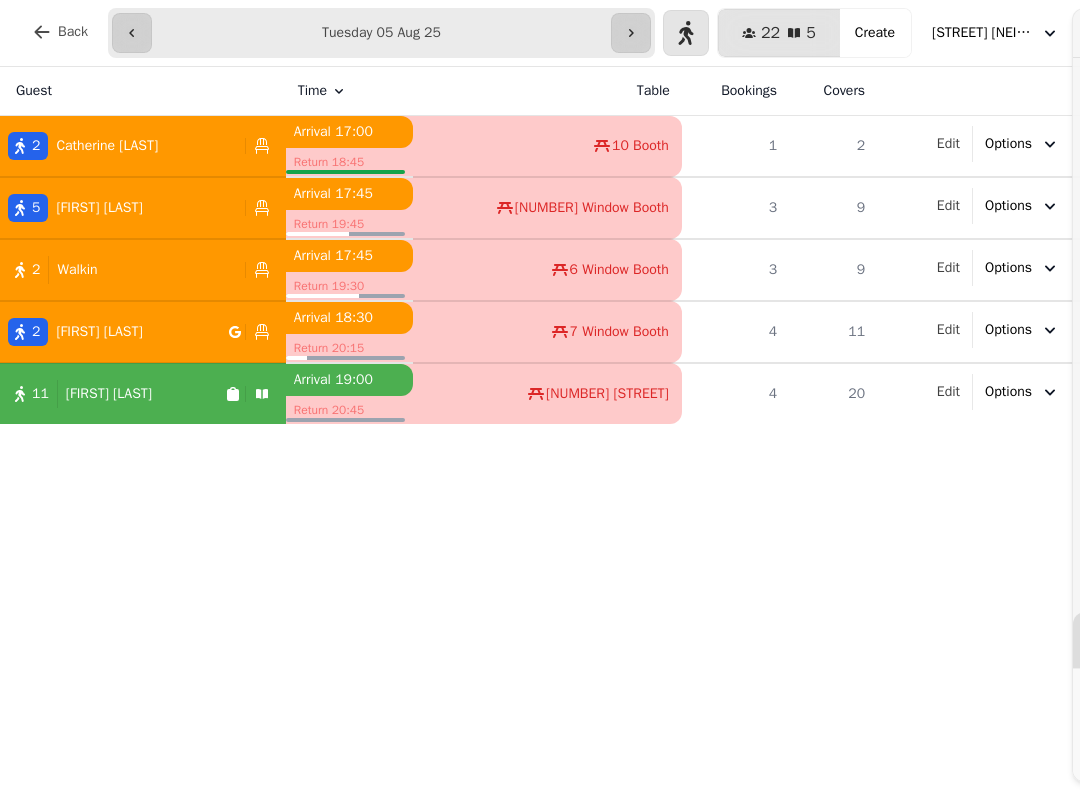 select on "****" 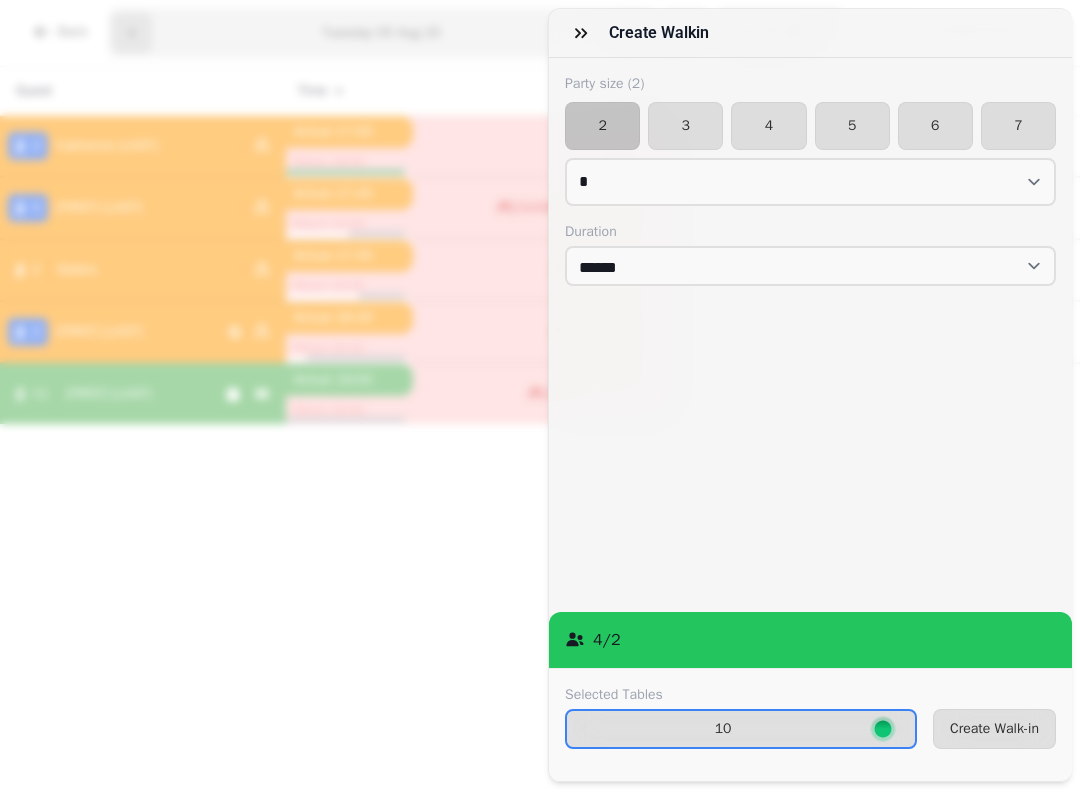 click on "Create Walk-in" at bounding box center (994, 729) 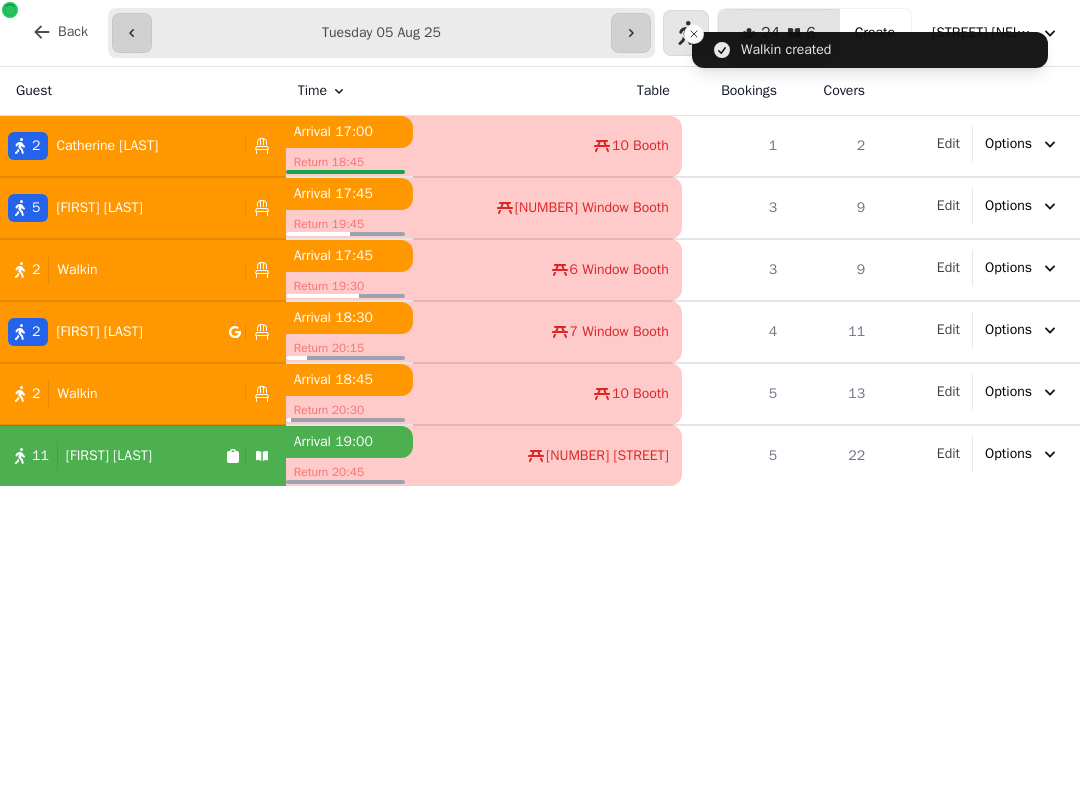 click at bounding box center (686, 33) 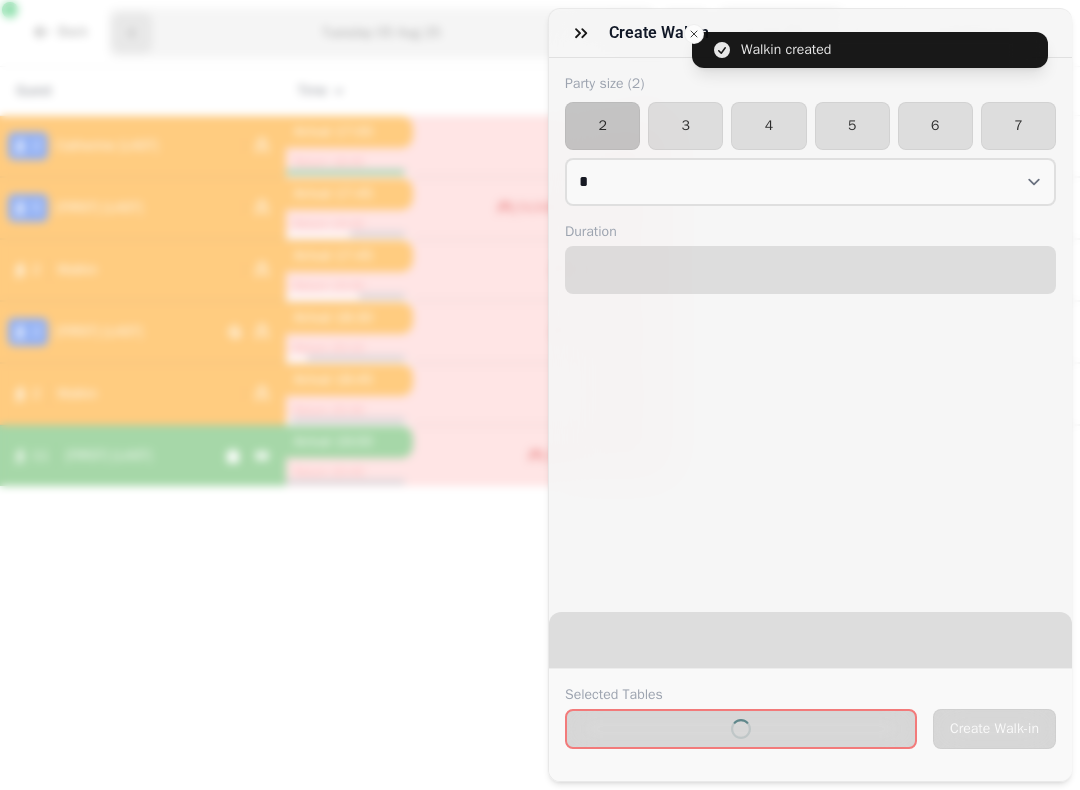 select on "****" 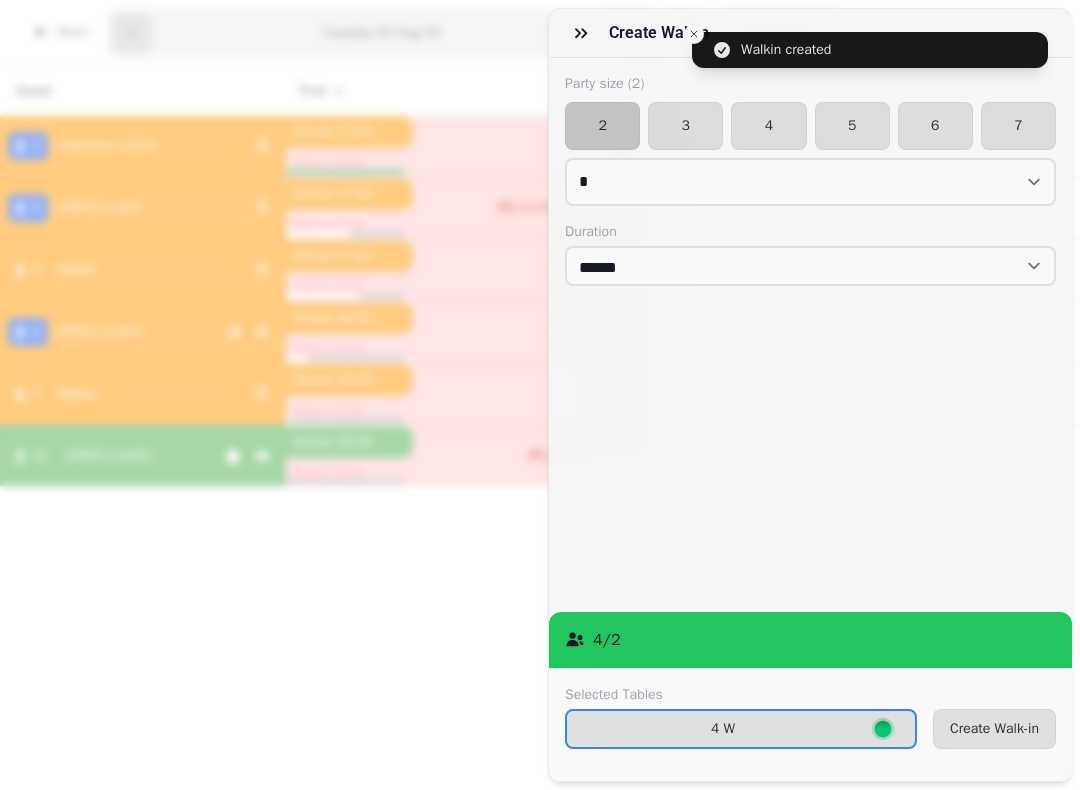 click on "Create Walk-in" at bounding box center (994, 729) 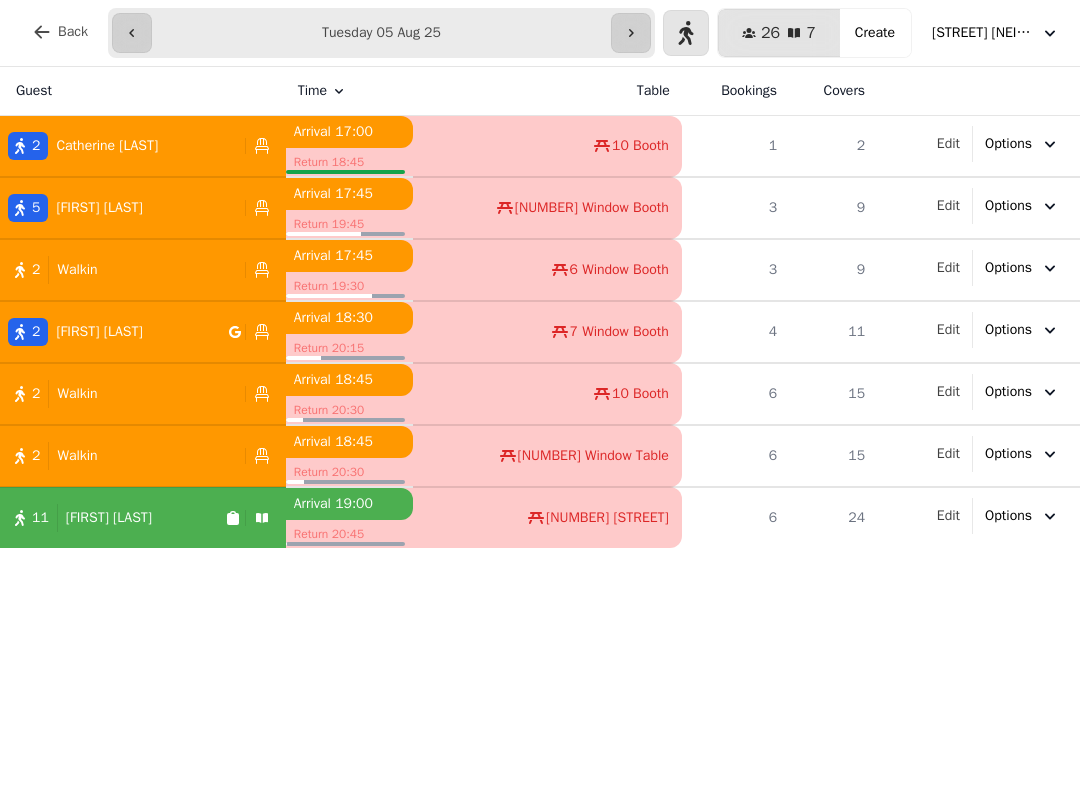 click on "[NUMBER] [STREET] [FIRST] [LAST]" at bounding box center (143, 518) 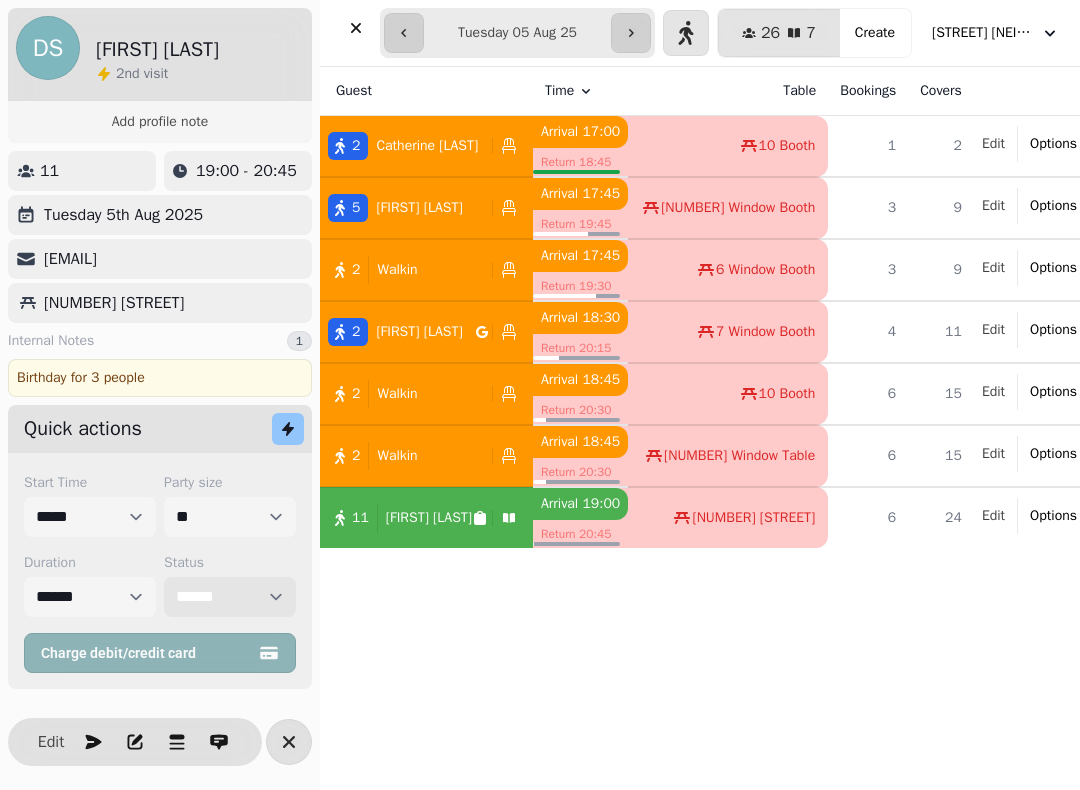 click on "**********" at bounding box center (230, 597) 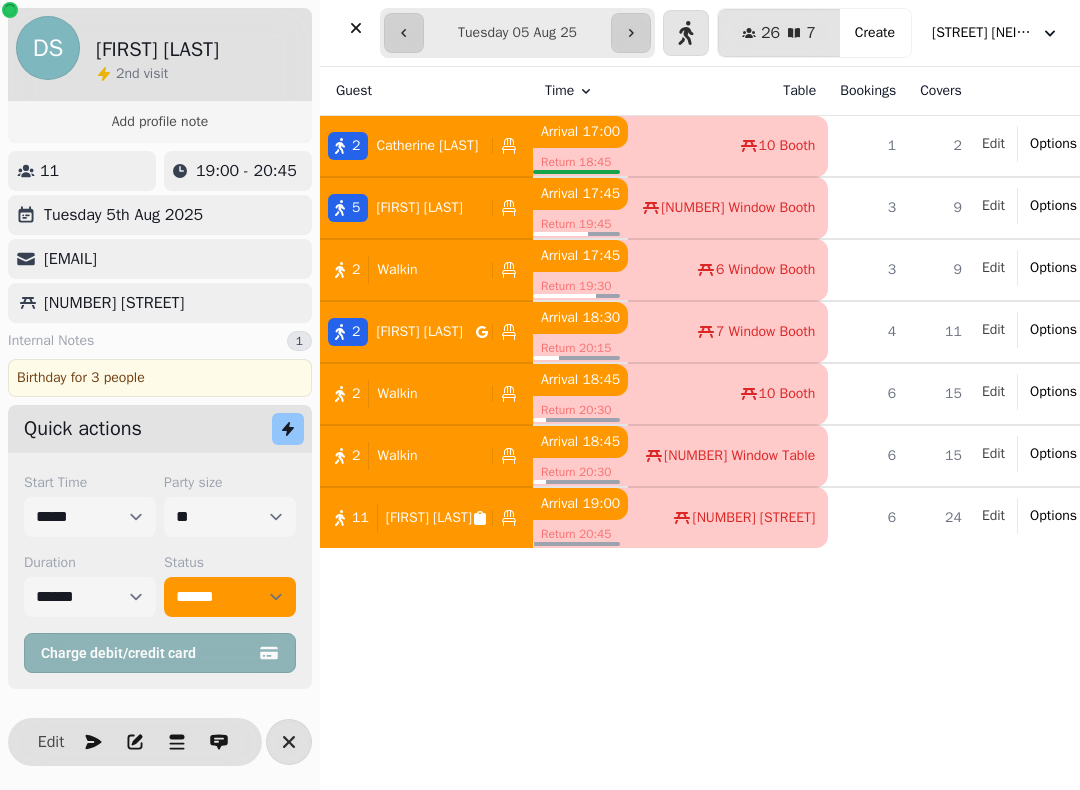 click at bounding box center [356, 28] 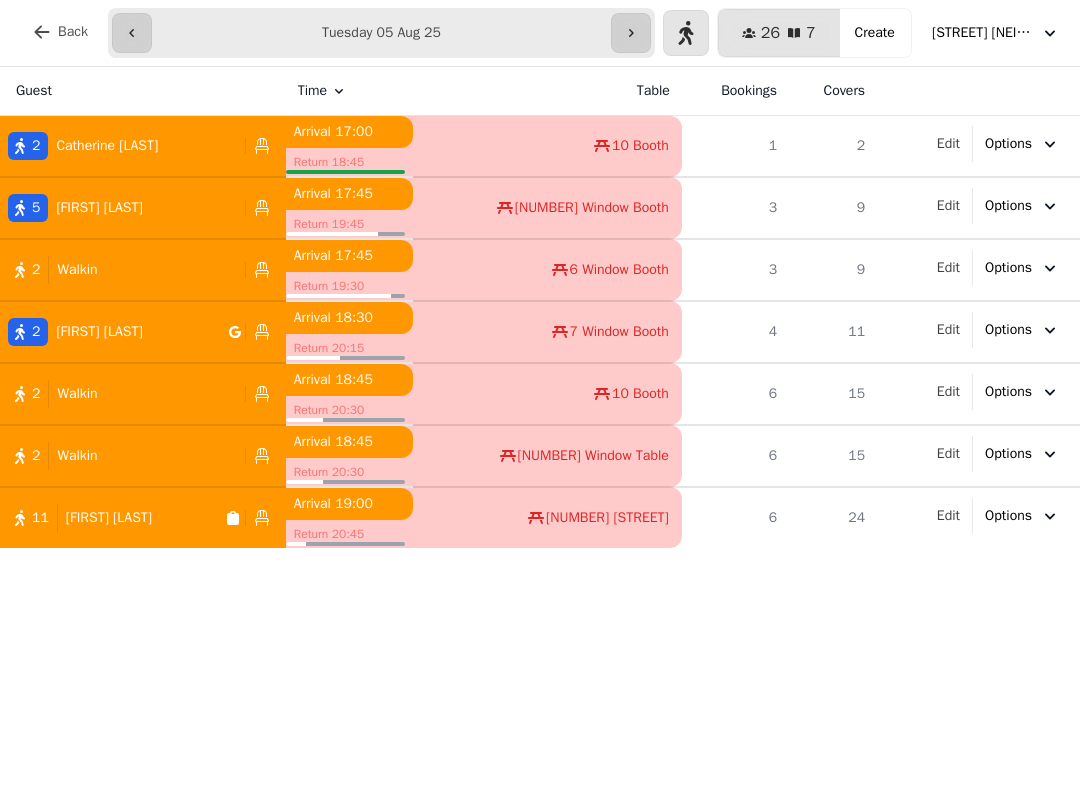 click 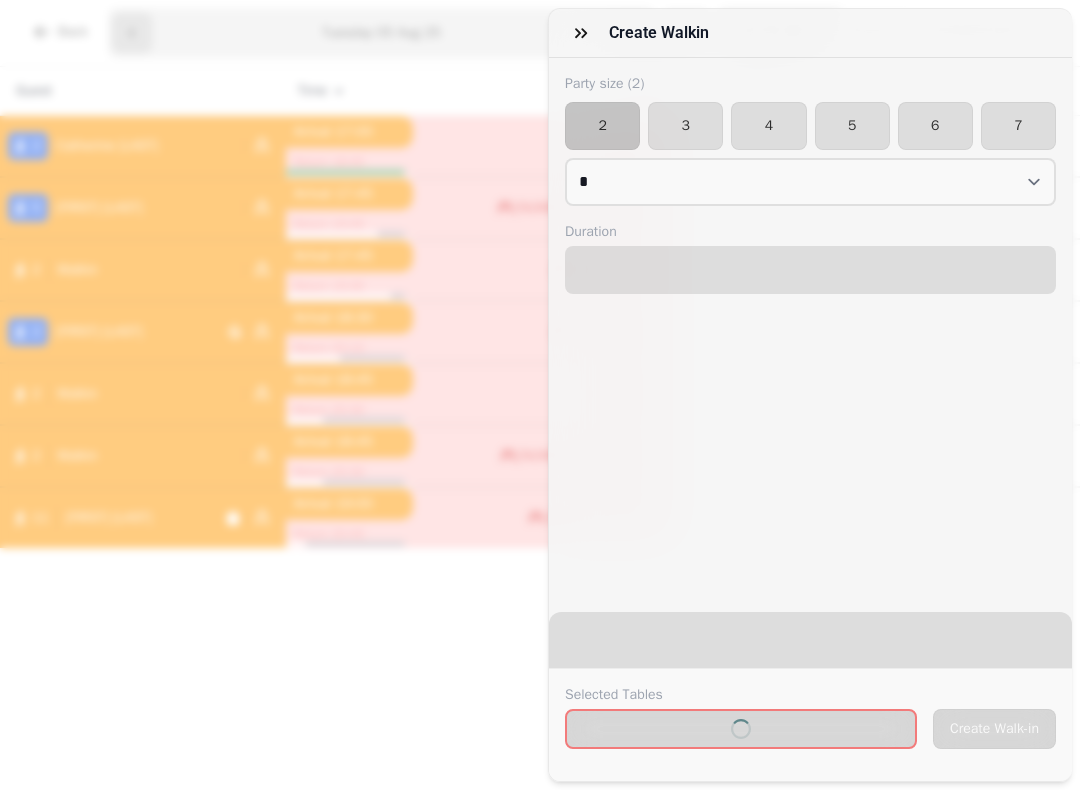 select on "****" 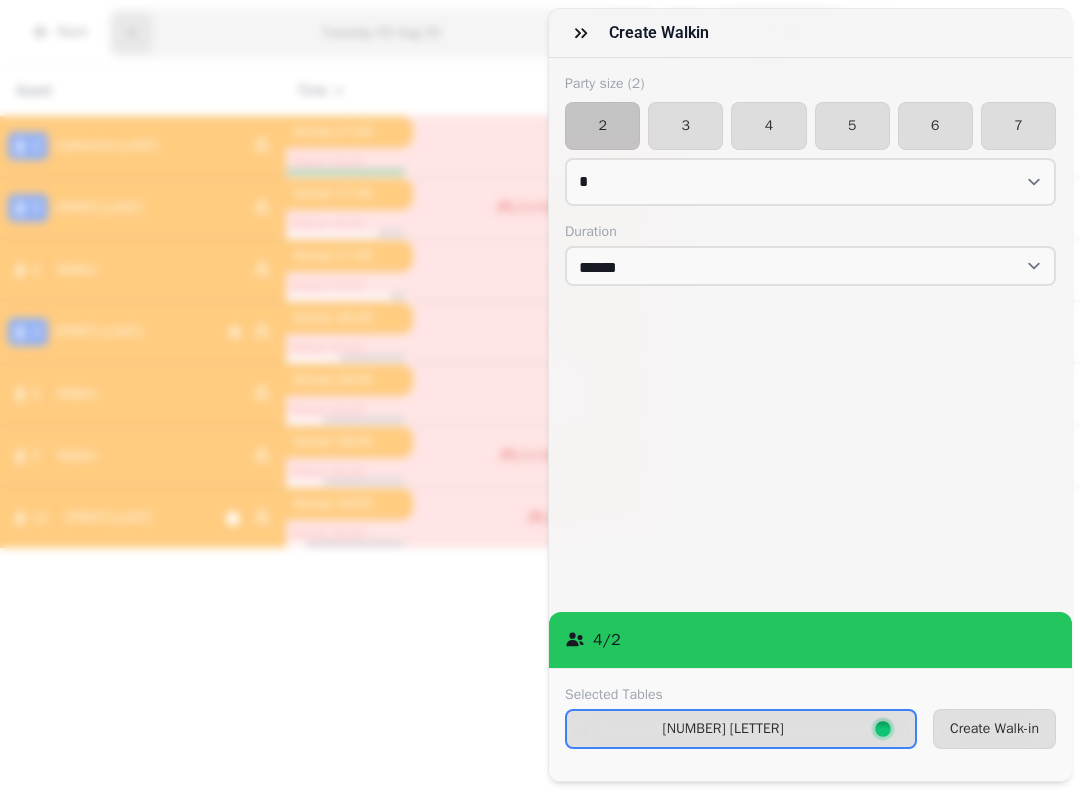 click on "3" at bounding box center [685, 126] 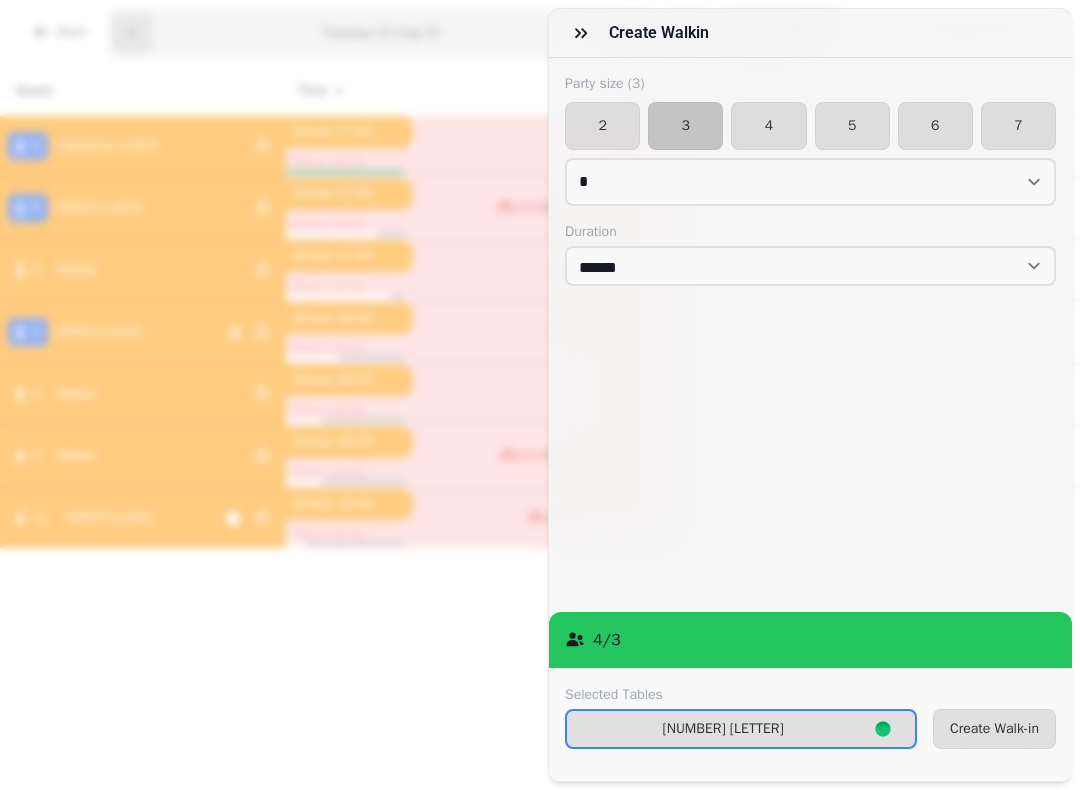 click on "Selected Tables 9 B   Create Walk-in" at bounding box center [810, 724] 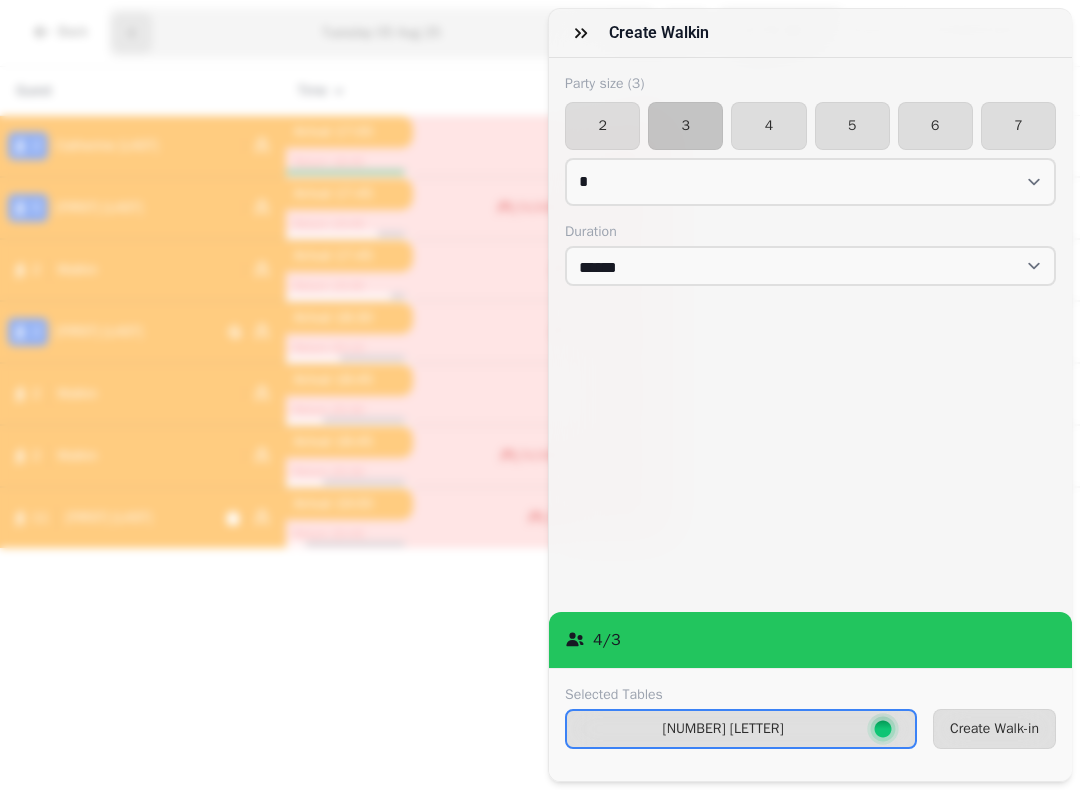 click at bounding box center (581, 33) 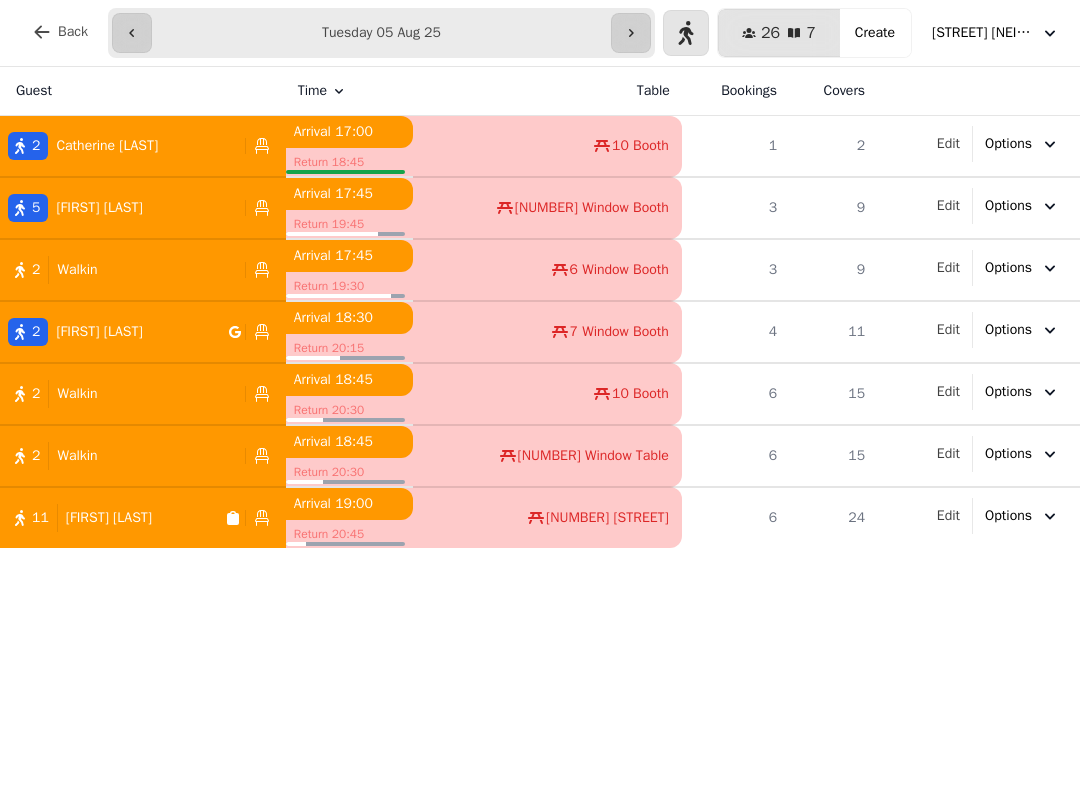 click 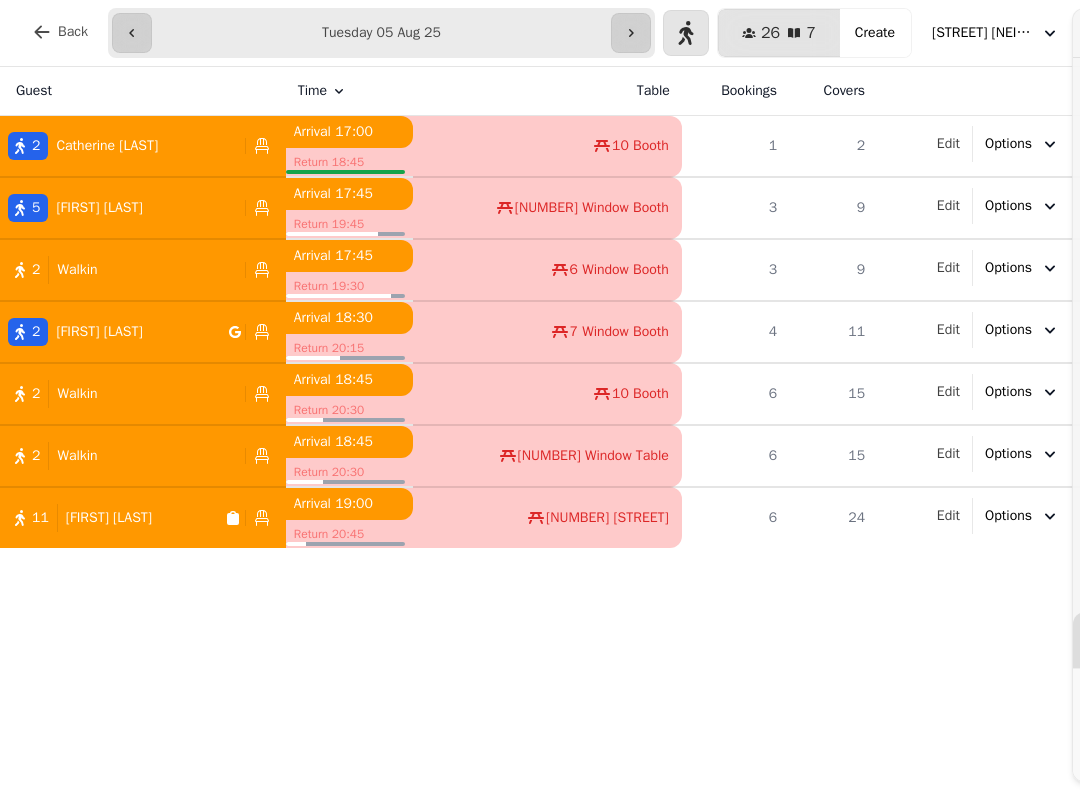 select on "****" 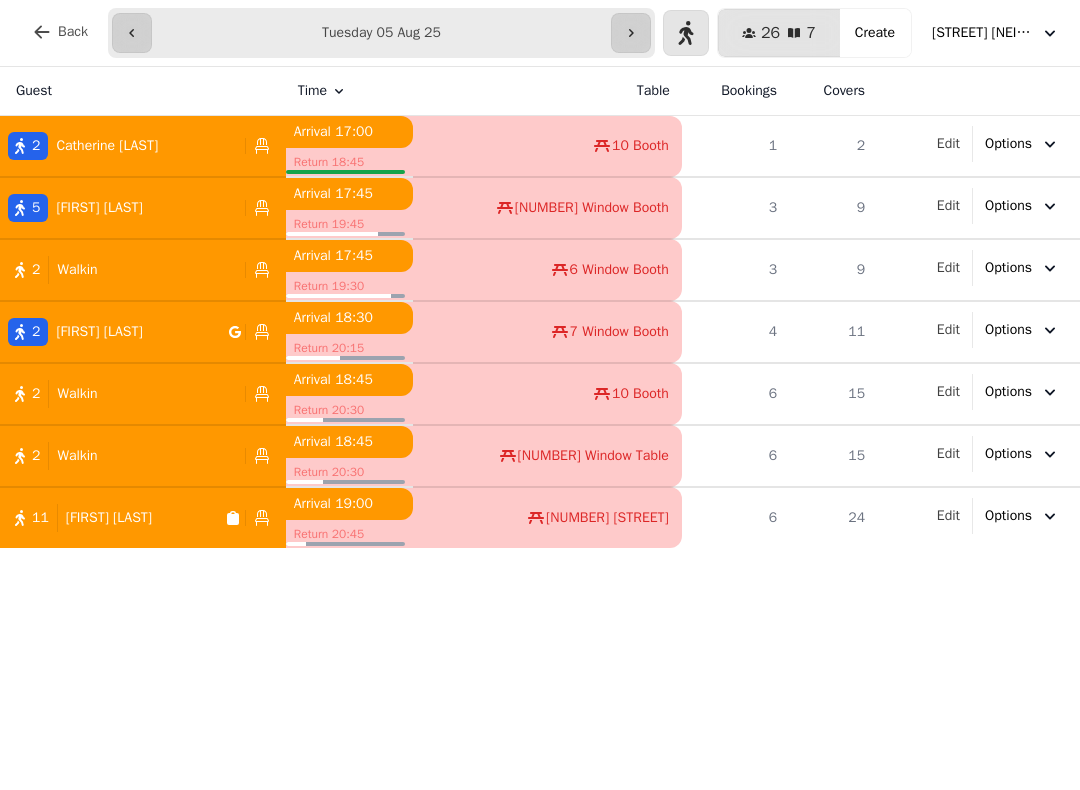 click at bounding box center (631, 33) 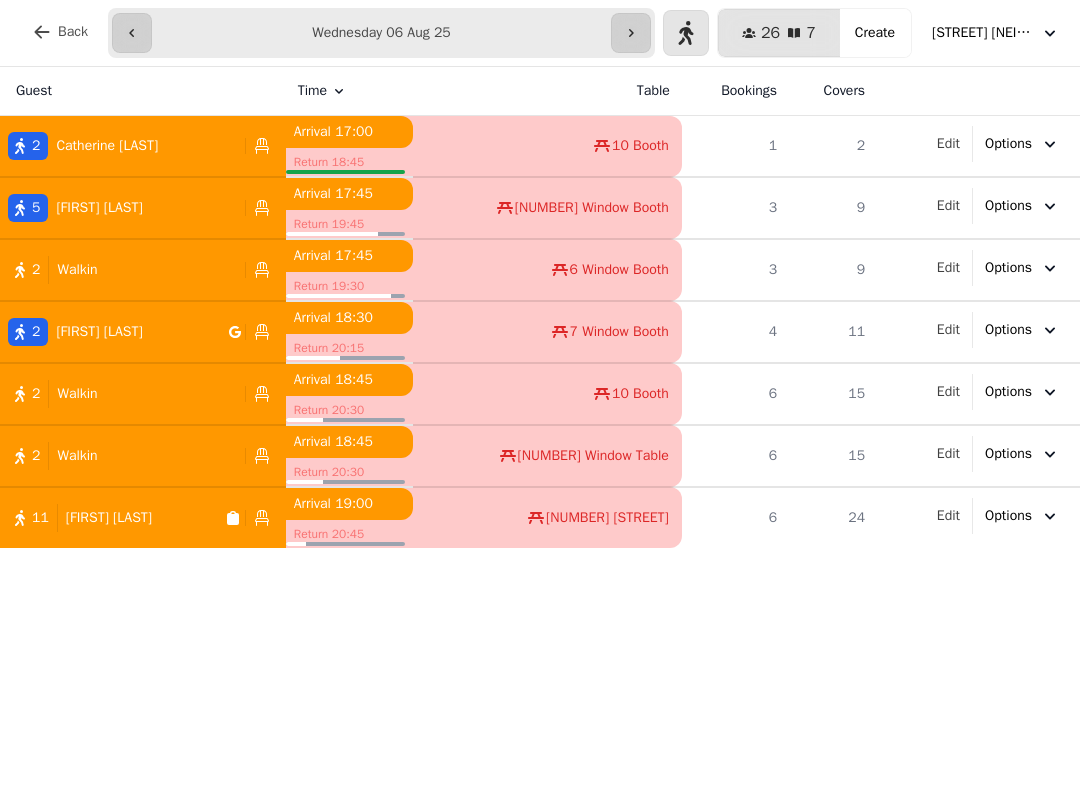 click at bounding box center [631, 33] 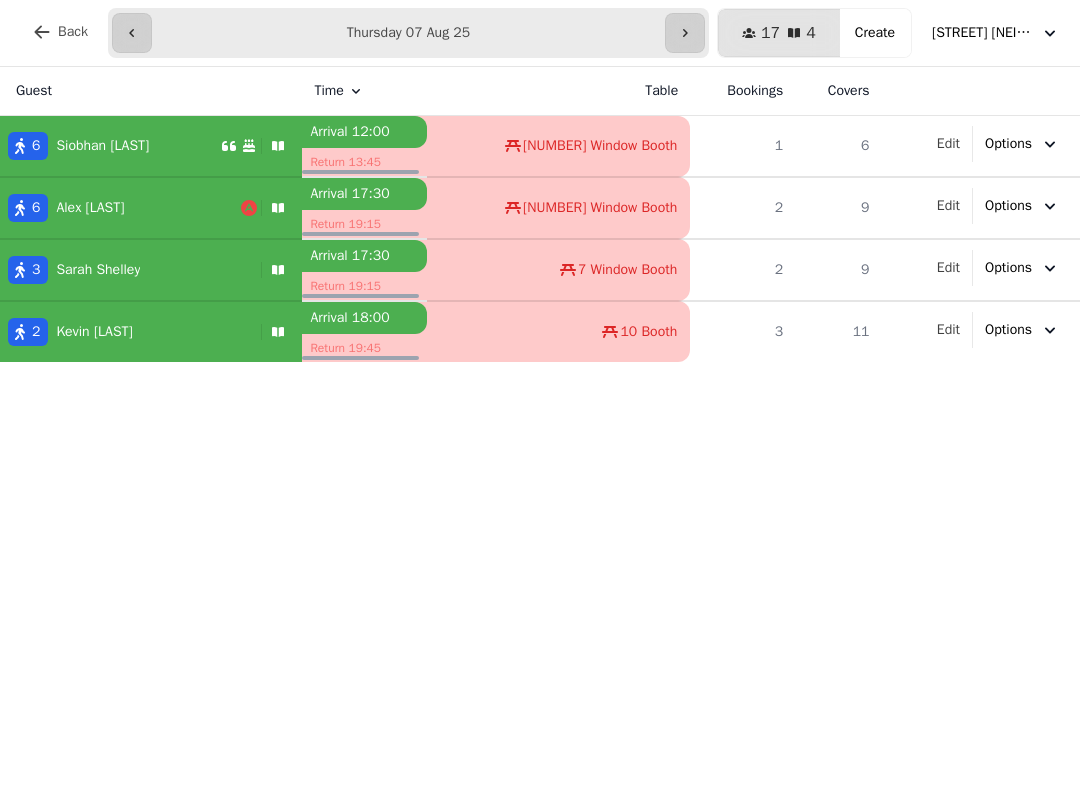 click at bounding box center (132, 33) 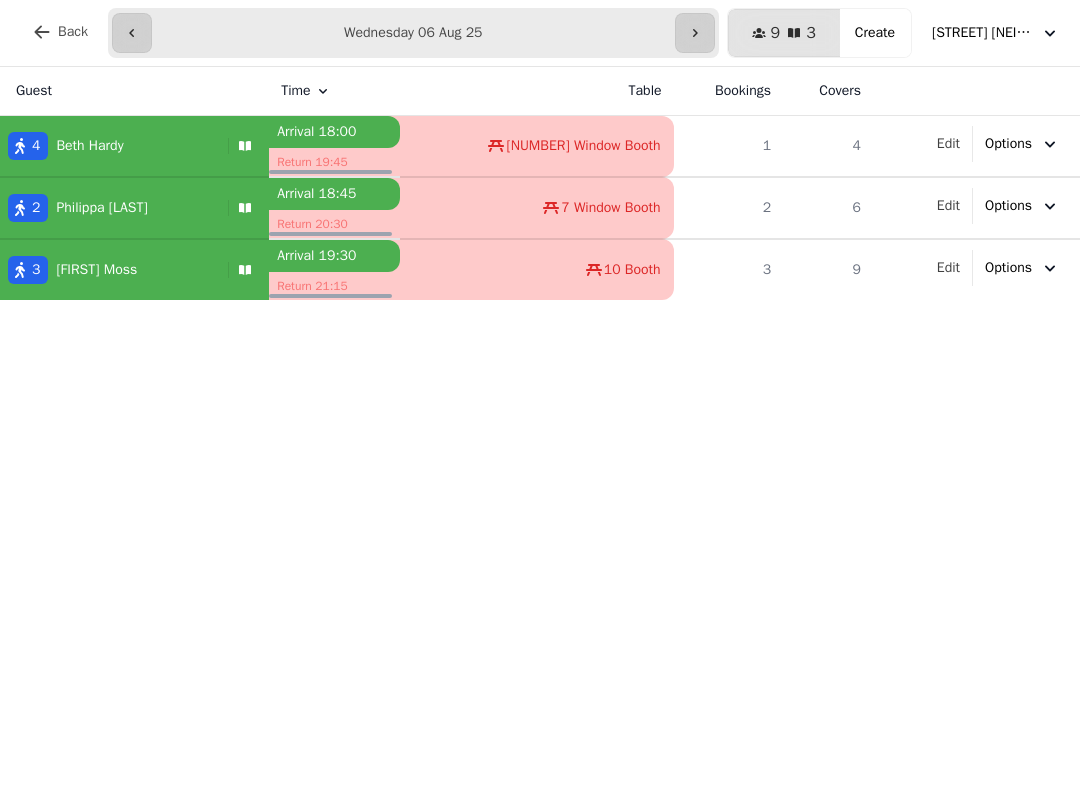 click 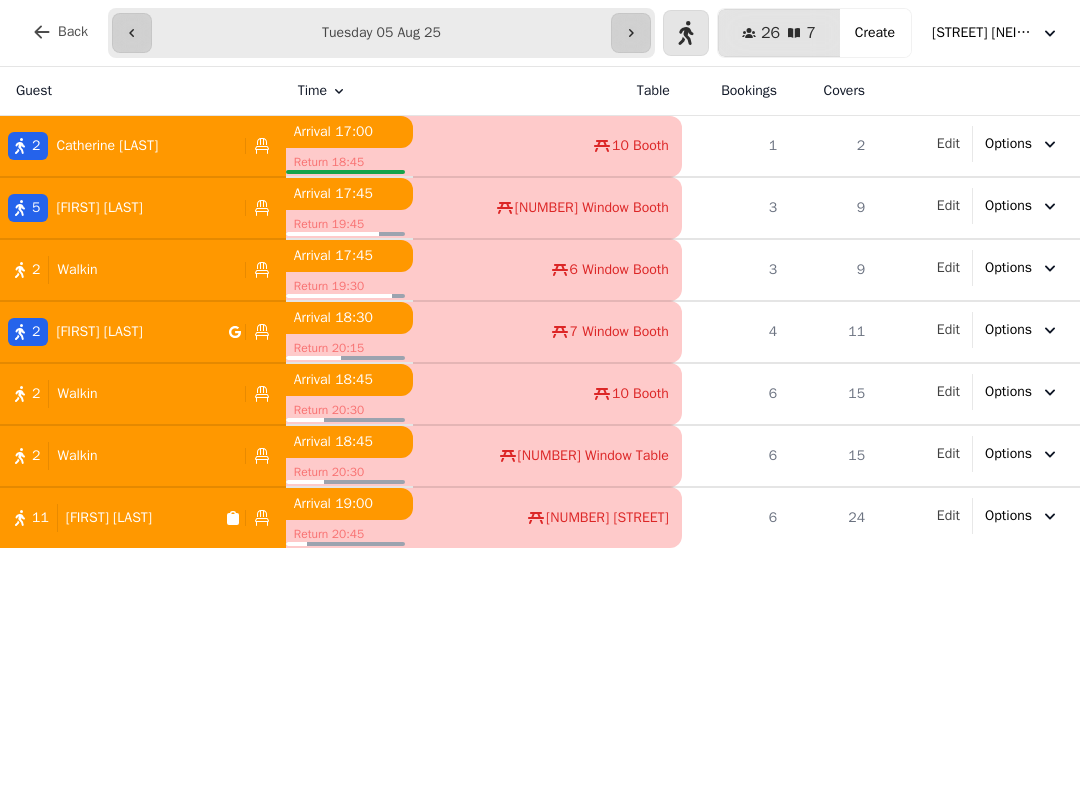click 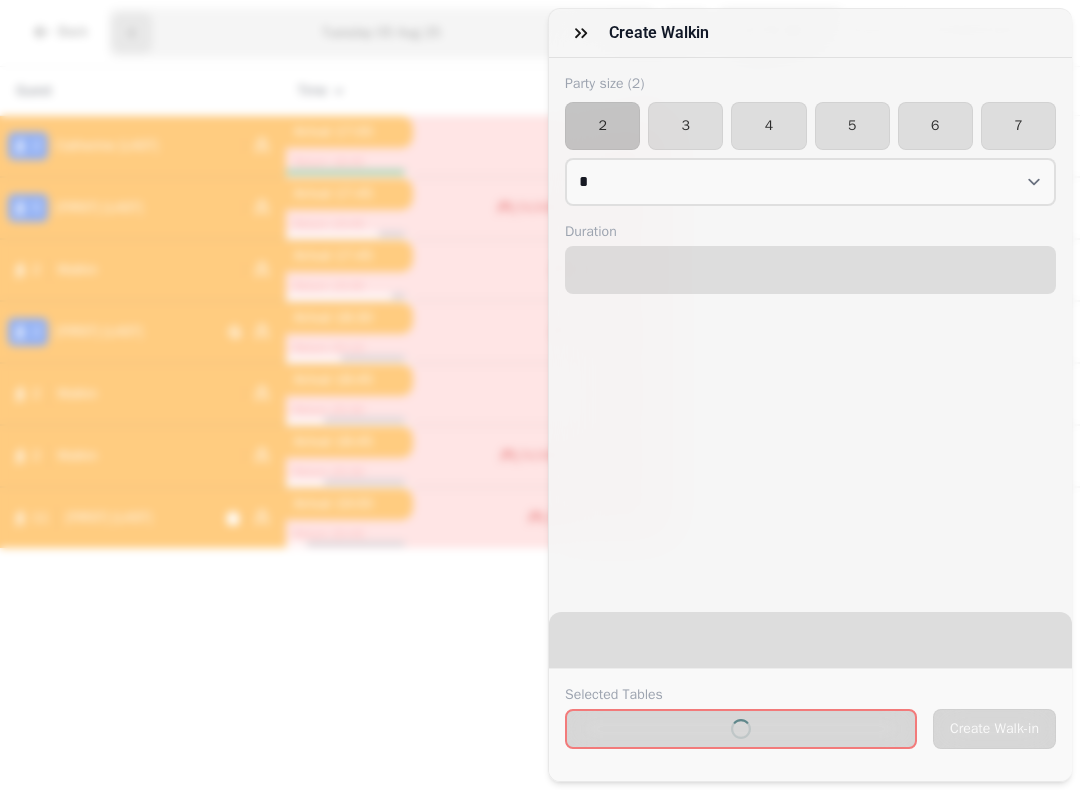 select on "****" 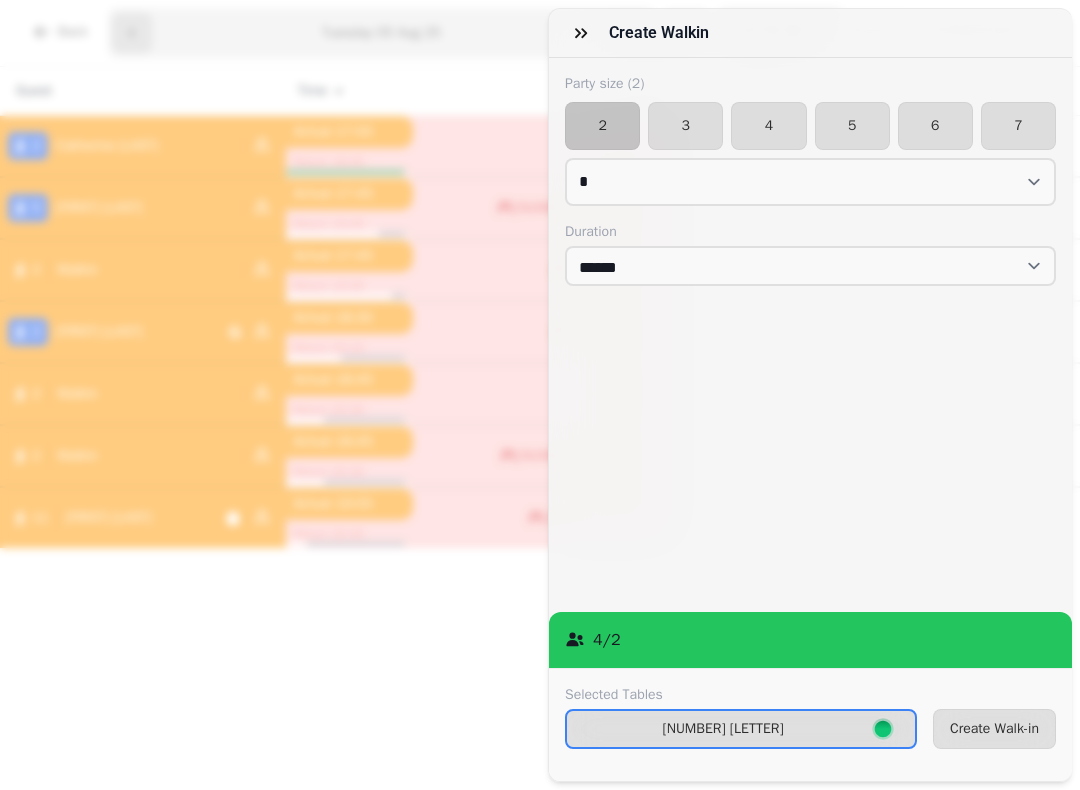 click on "Create Walk-in" at bounding box center [994, 729] 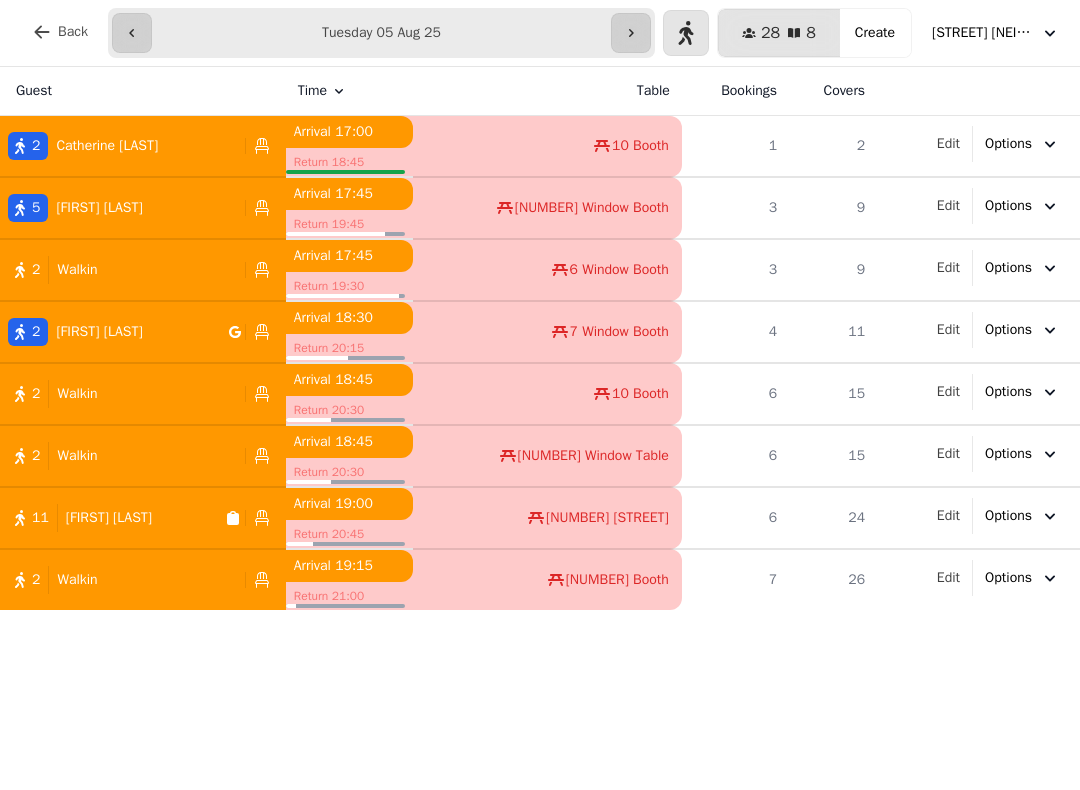 click at bounding box center [686, 33] 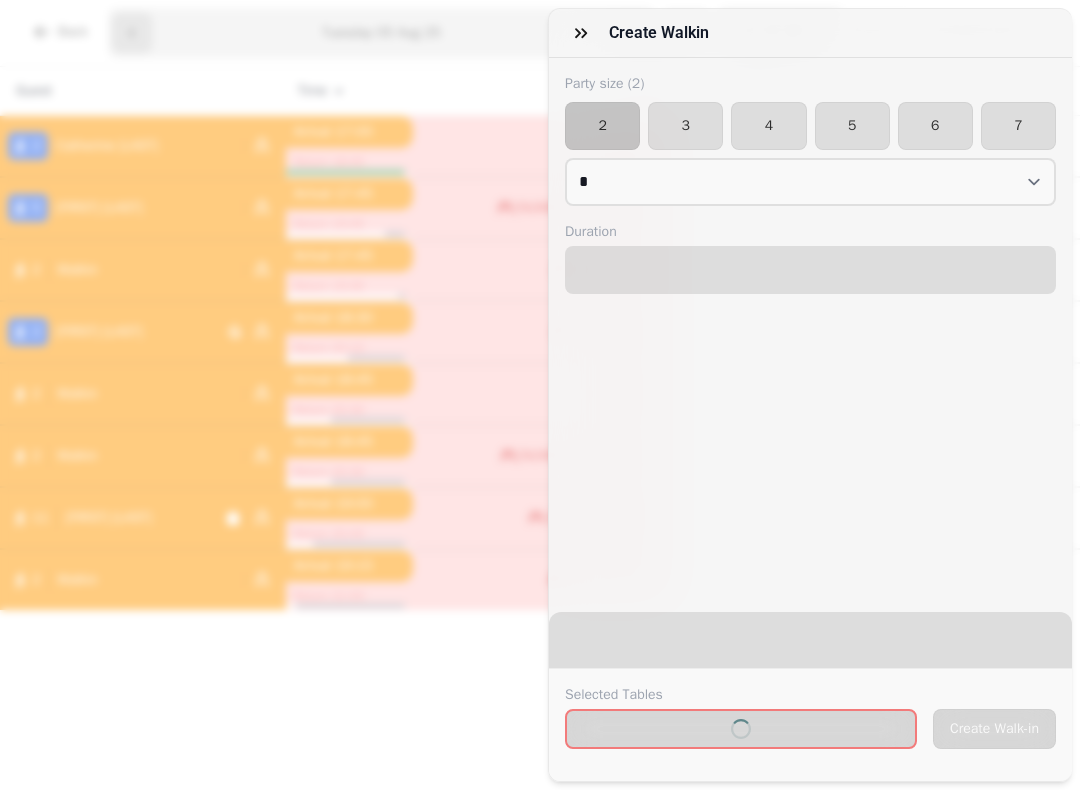 select on "****" 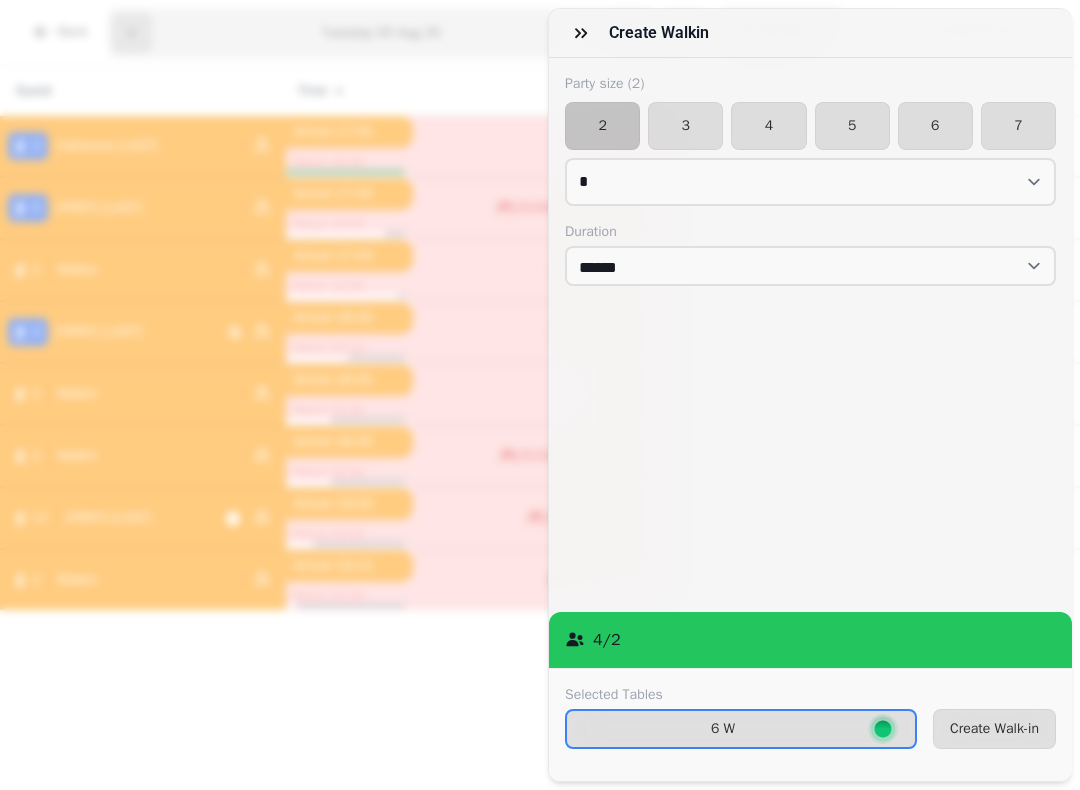 click on "3" at bounding box center [685, 126] 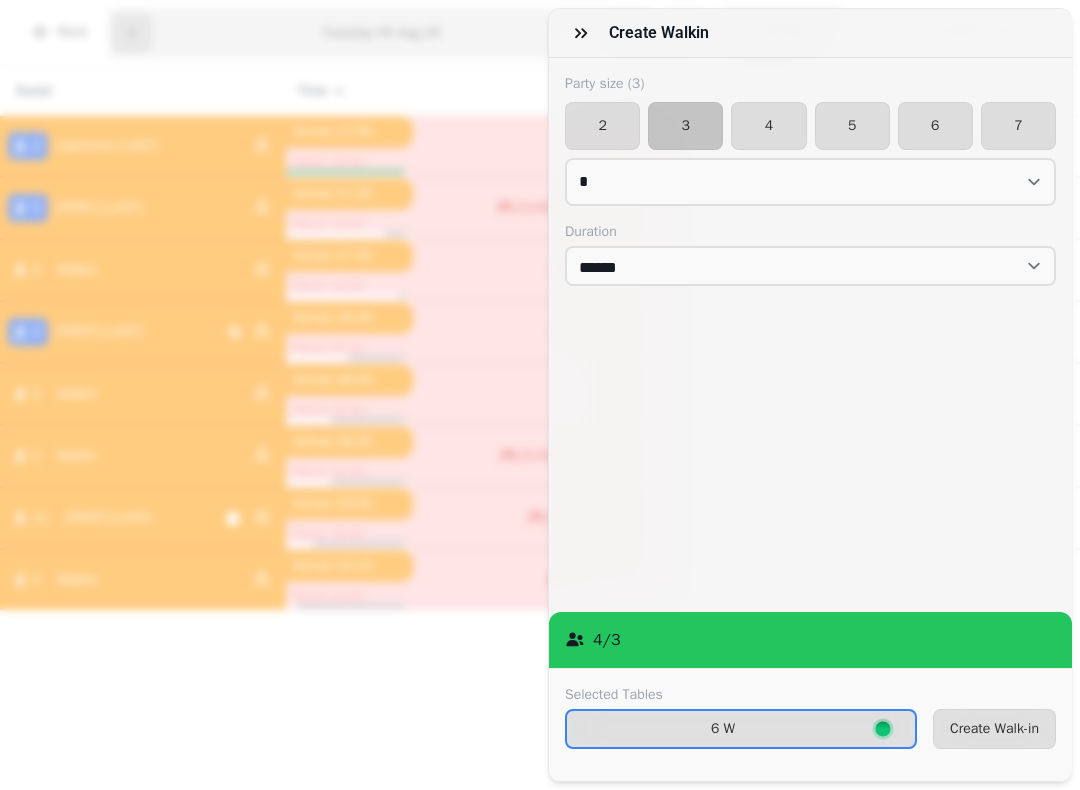 click on "Create Walk-in" at bounding box center [994, 729] 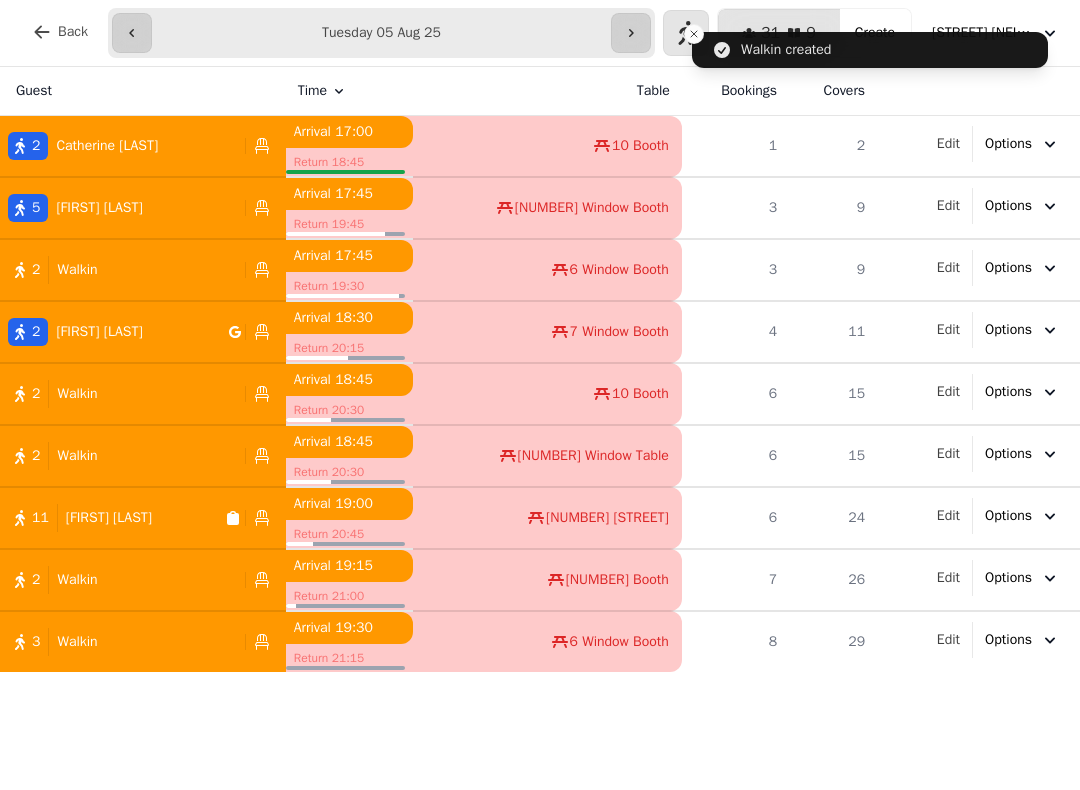 click at bounding box center (694, 34) 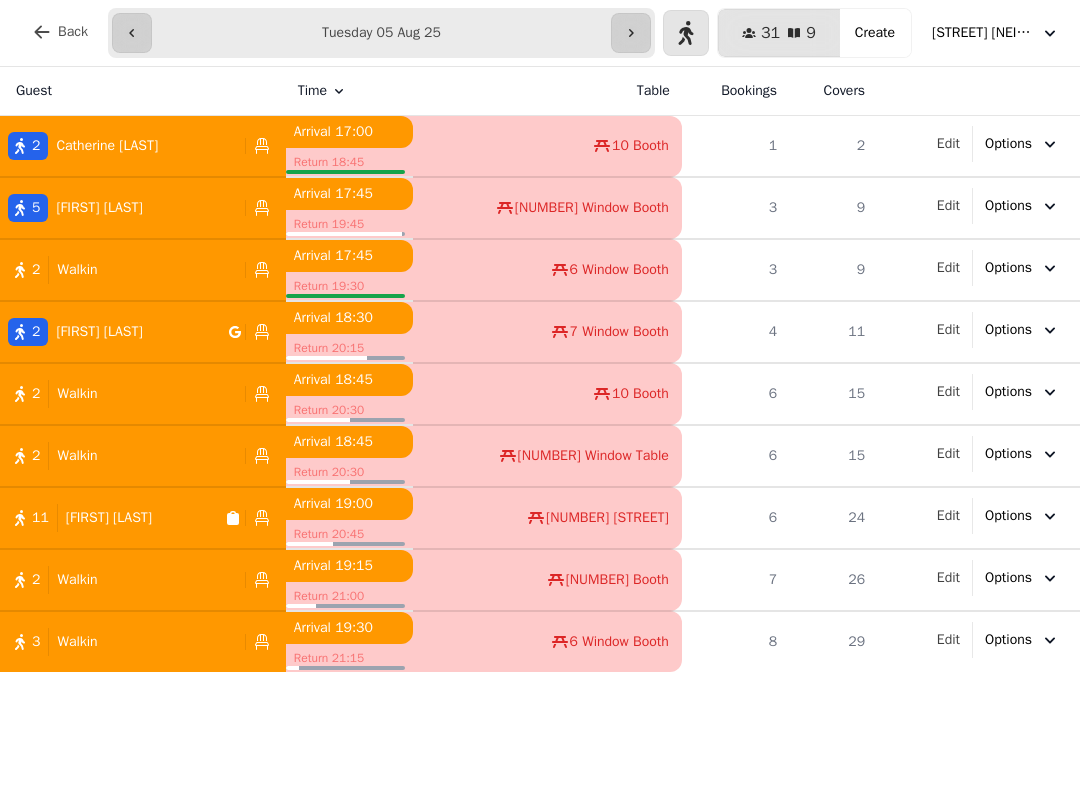 click 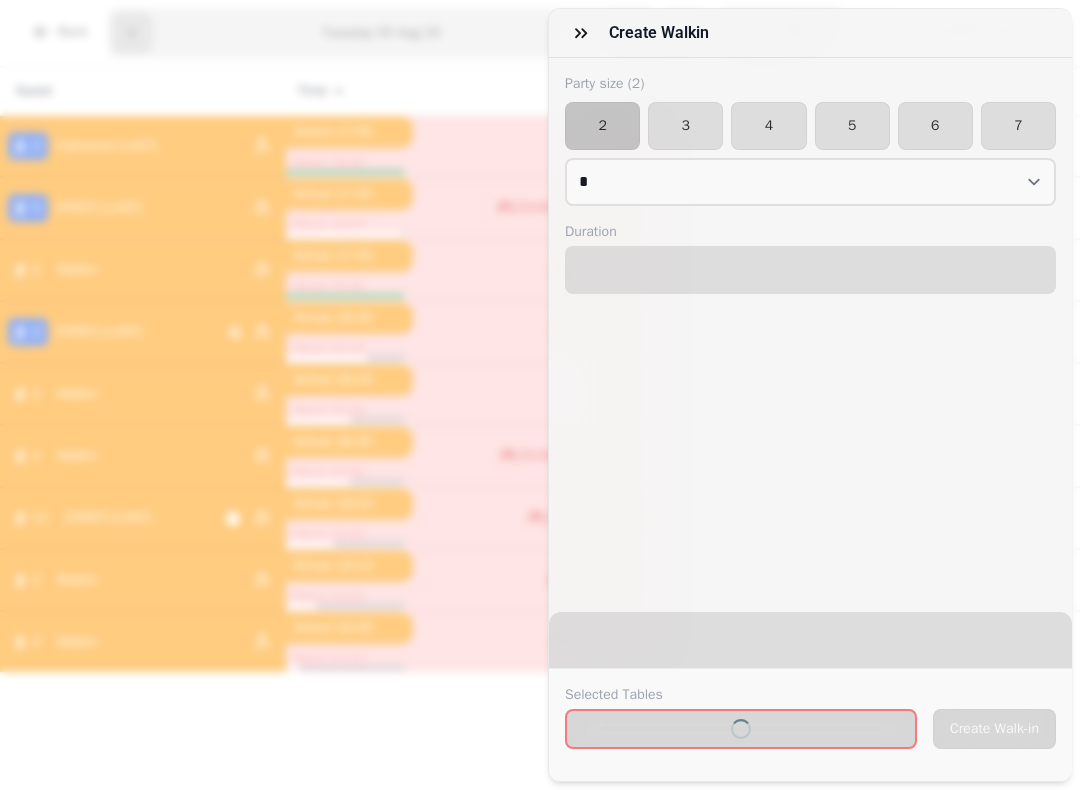 select on "****" 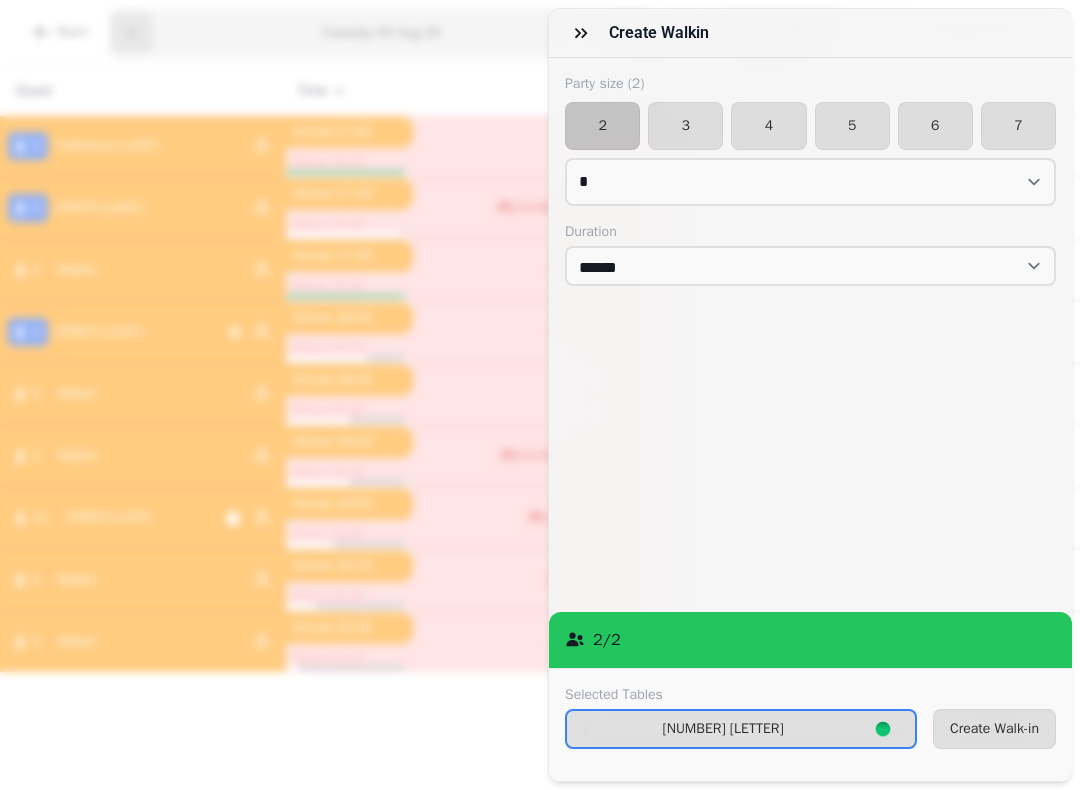 click on "Create Walk-in" at bounding box center (994, 729) 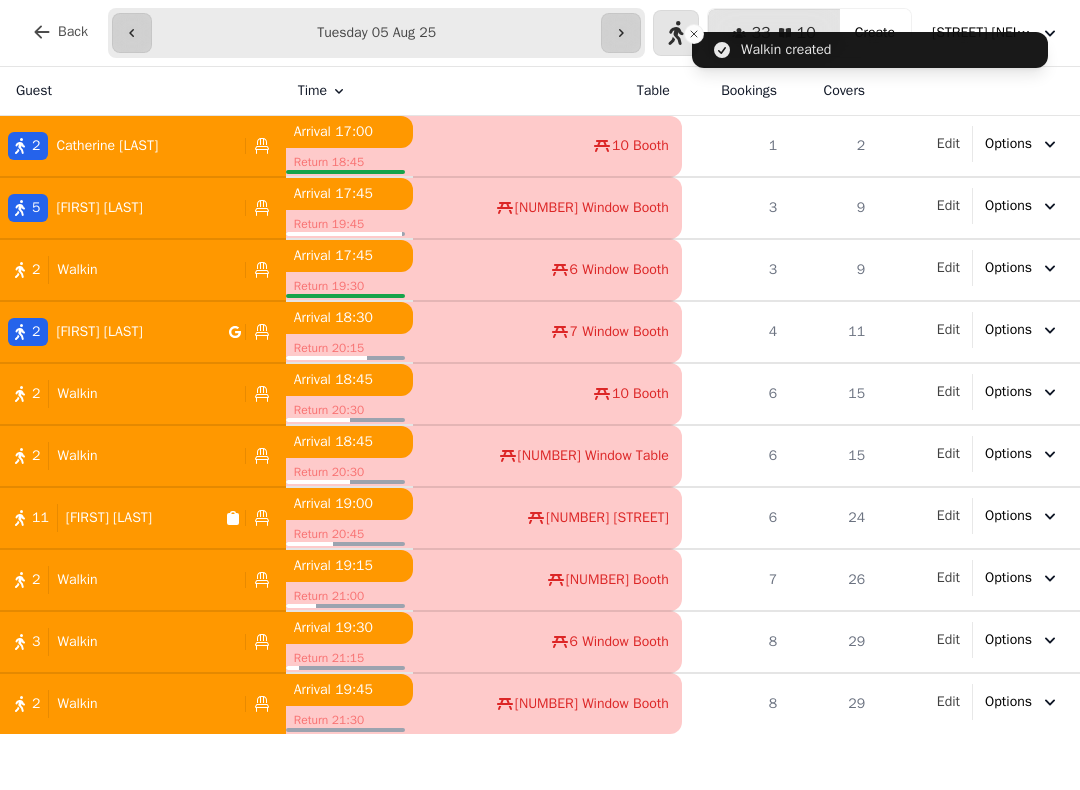 click at bounding box center (694, 34) 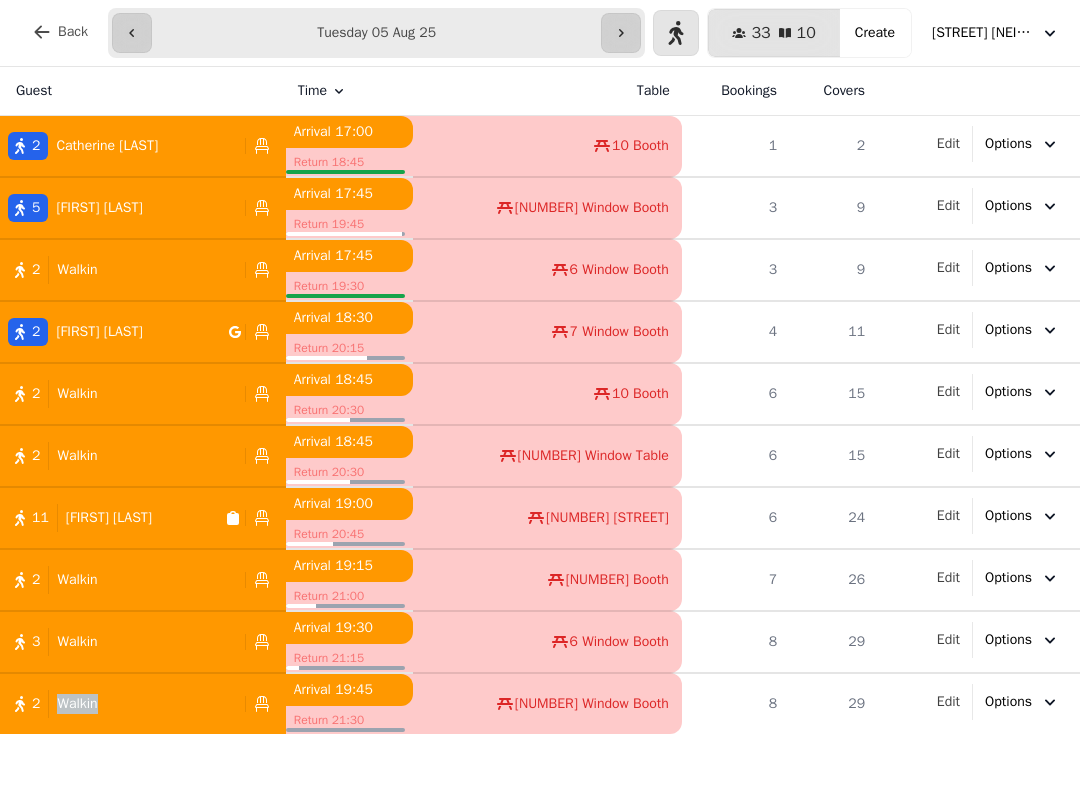 click on "Guest Time Table Bookings Covers 2 [FIRST] [LAST] Arrival 17:00 Return 18:45 10 Booth 1 2 Edit Options 5 [FIRST] [LAST] Arrival 17:45 Return 19:45 8 Window Booth 3 9 Edit Options 2 Walkin Arrival 17:45 Return 19:30 6 Window Booth 3 9 Edit Options 2 [FIRST] [LAST] Arrival 18:30 Return 20:15 7 Window Booth 4 11 Edit Options 2 Walkin Arrival 18:45 Return 20:30 10 Booth 6 15 Edit Options 2 Walkin Arrival 18:45 Return 20:30 4 Window Table 6 15 Edit Options 11 [LAST] [LAST] Arrival 19:00 Return 20:45 111 Round Table 6 24 Edit Options 2 Walkin Arrival 19:15 Return 21:00 9 Booth 7 26 Edit Options 3 Walkin Arrival 19:30 Return 21:15 6 Window Booth 8 29 Edit Options 2 Walkin Arrival 19:45 Return 21:30 1 Window Booth 8 29 Edit Options" at bounding box center (540, 428) 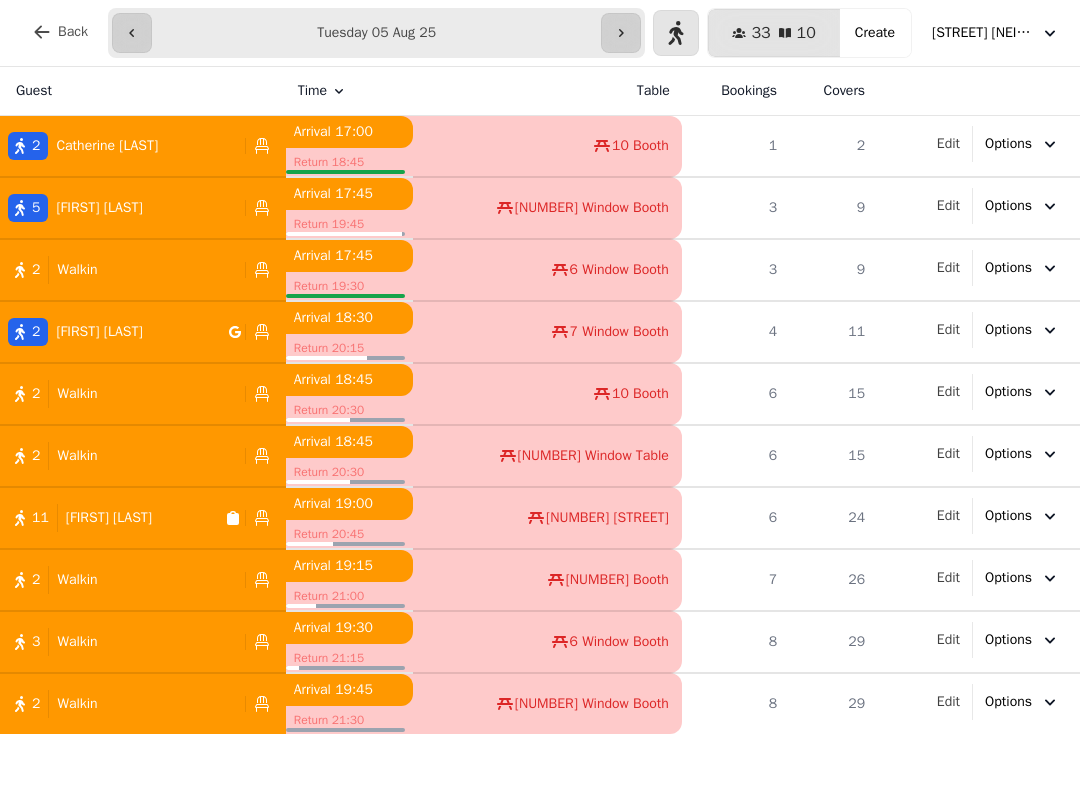 click at bounding box center [676, 33] 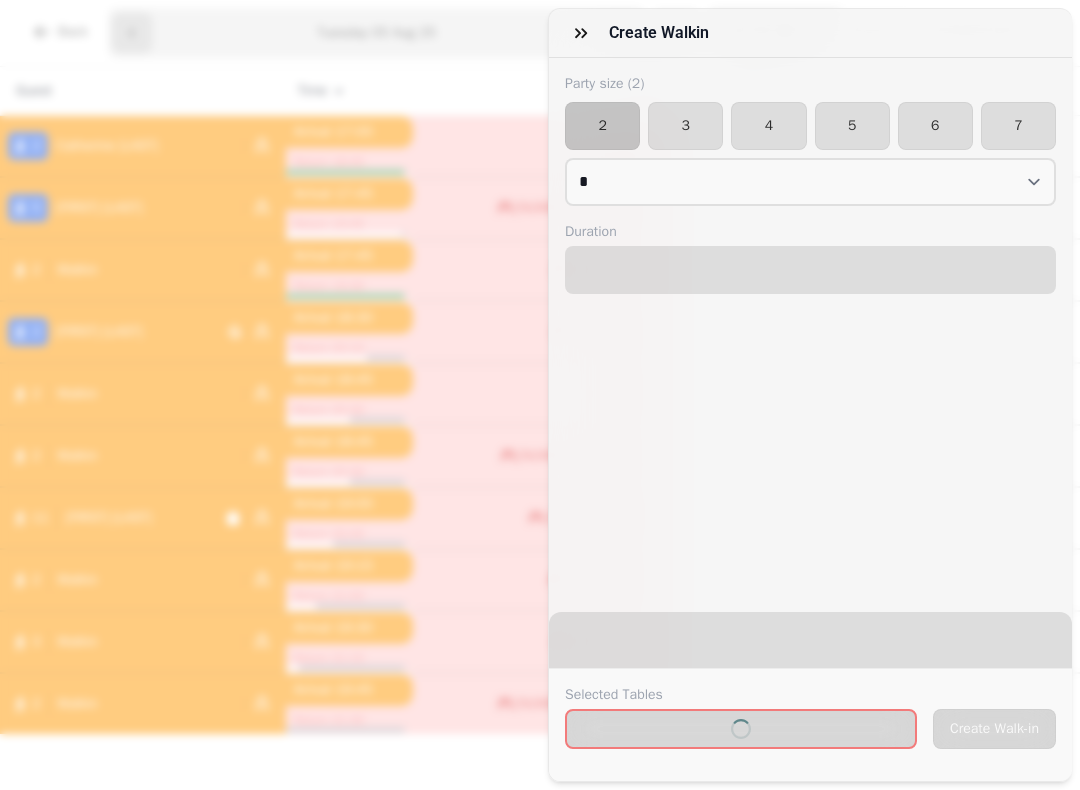 select on "****" 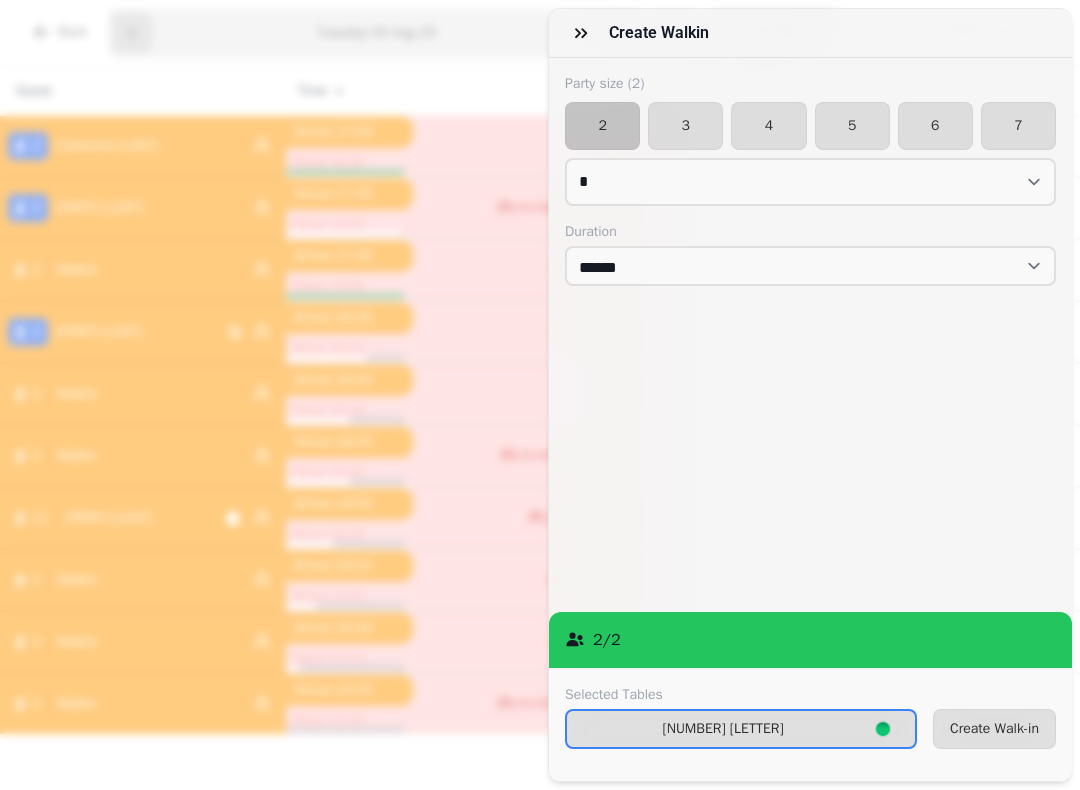 click on "7" at bounding box center [1018, 126] 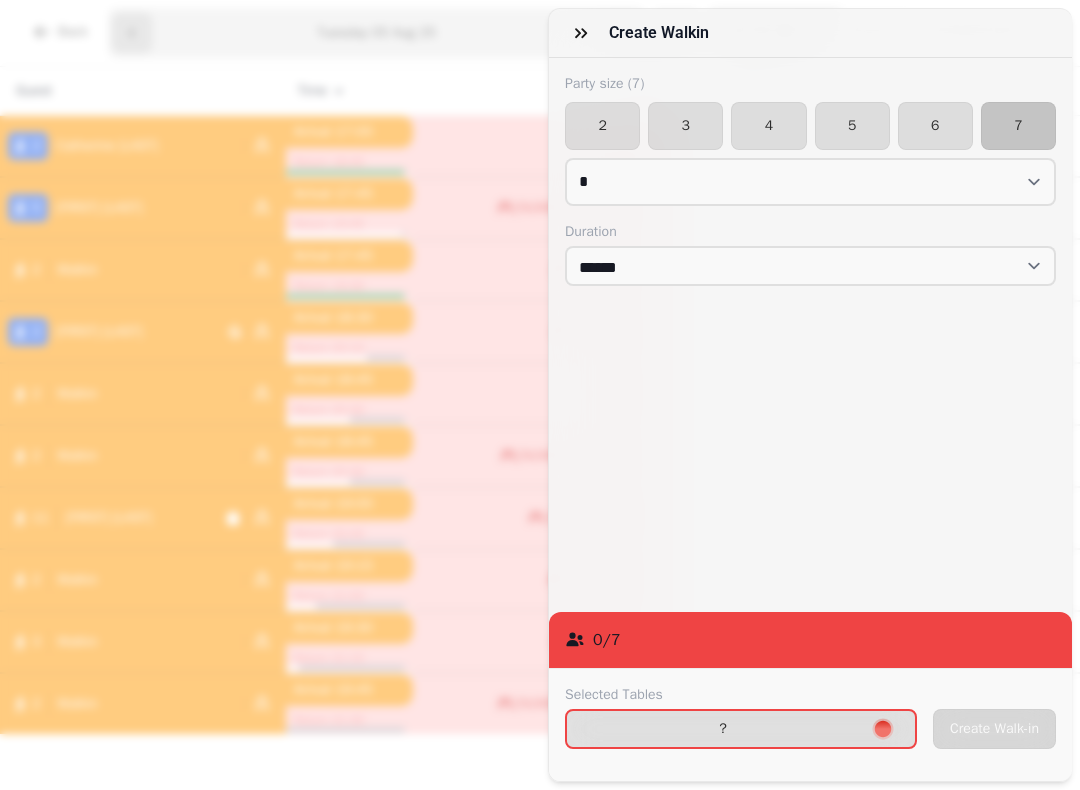 click on "7" at bounding box center [1018, 126] 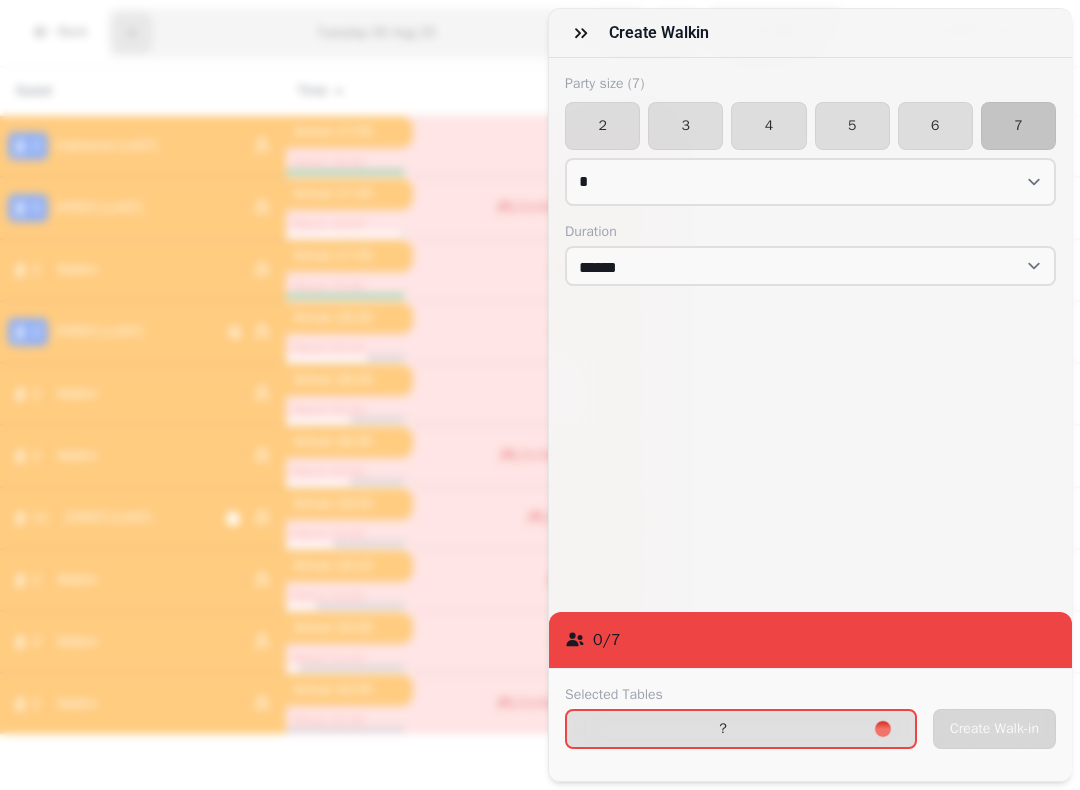 click on "6" at bounding box center [935, 126] 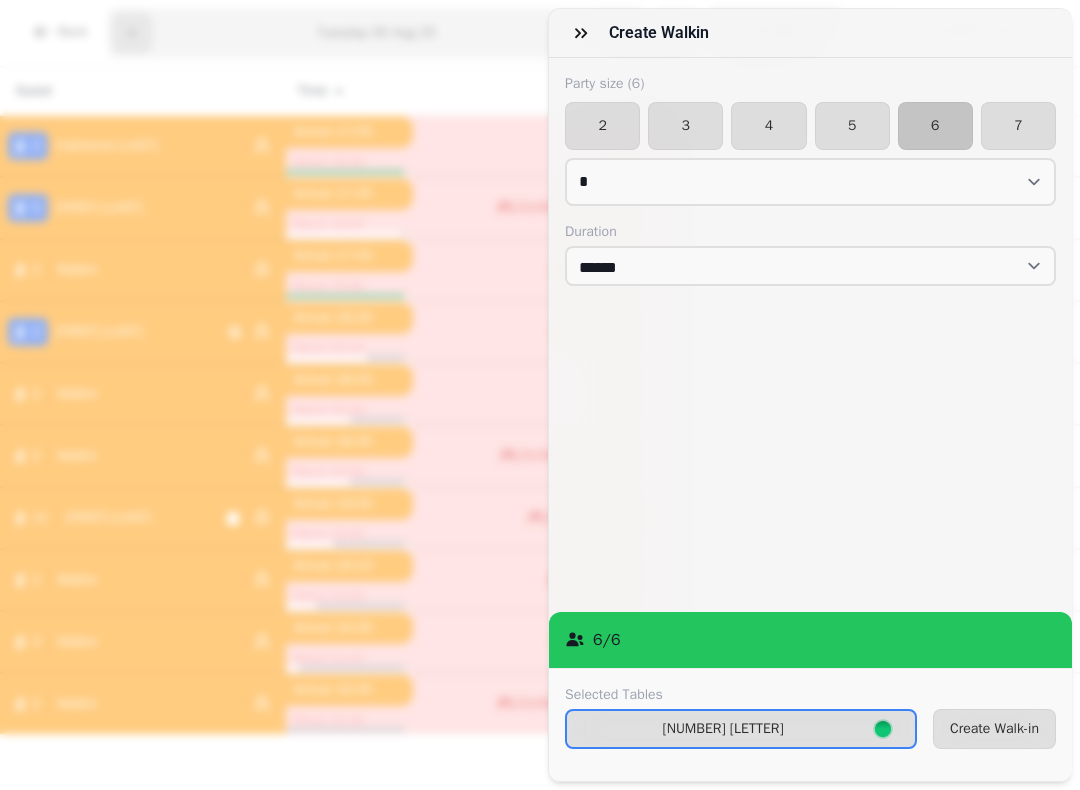click on "Create Walk-in" at bounding box center (994, 729) 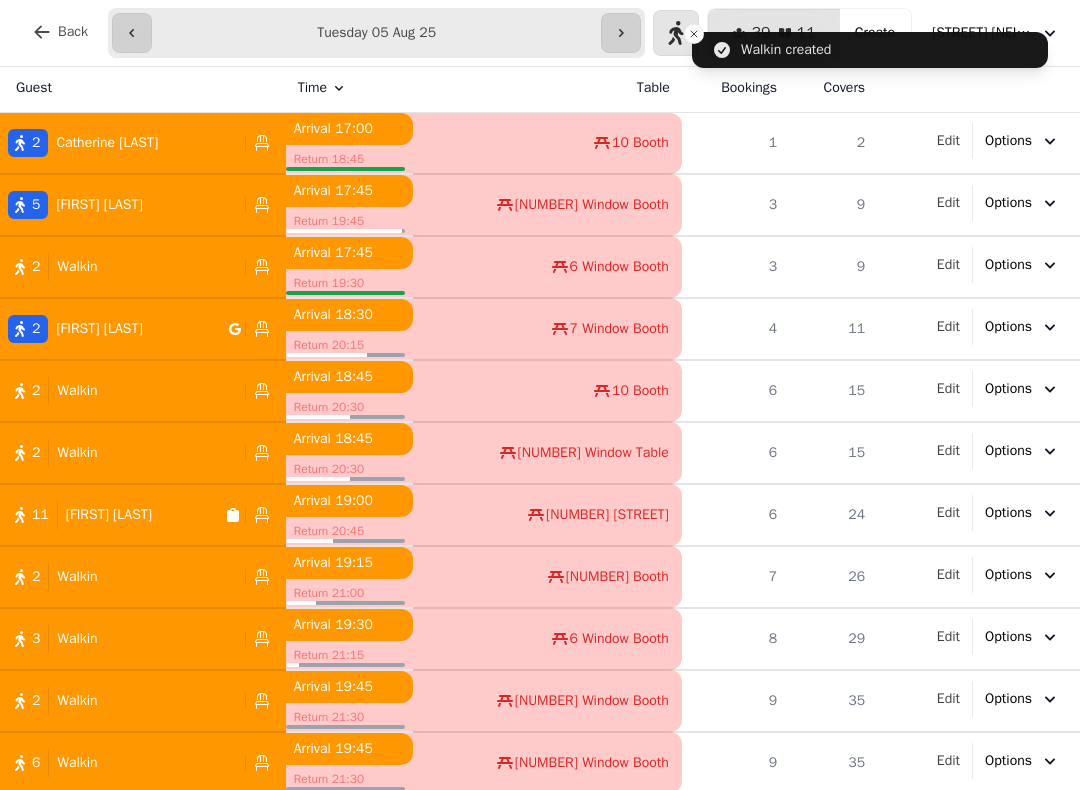 scroll, scrollTop: 2, scrollLeft: 0, axis: vertical 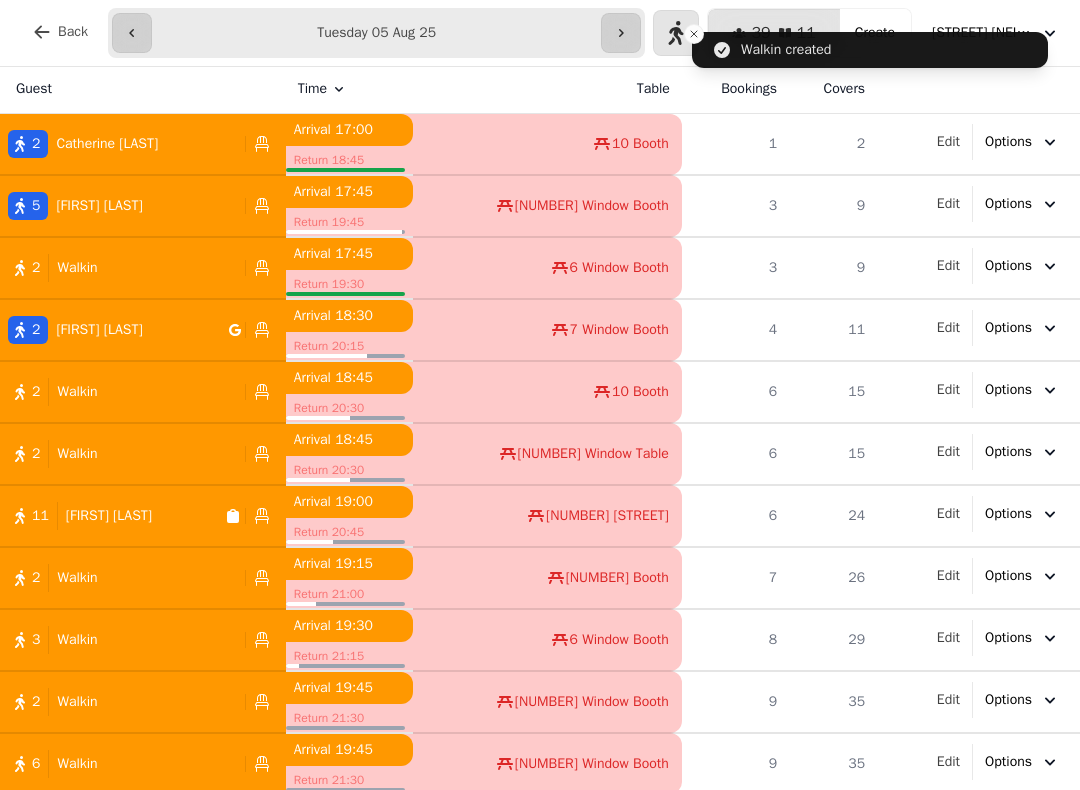click on "Edit" at bounding box center (948, 762) 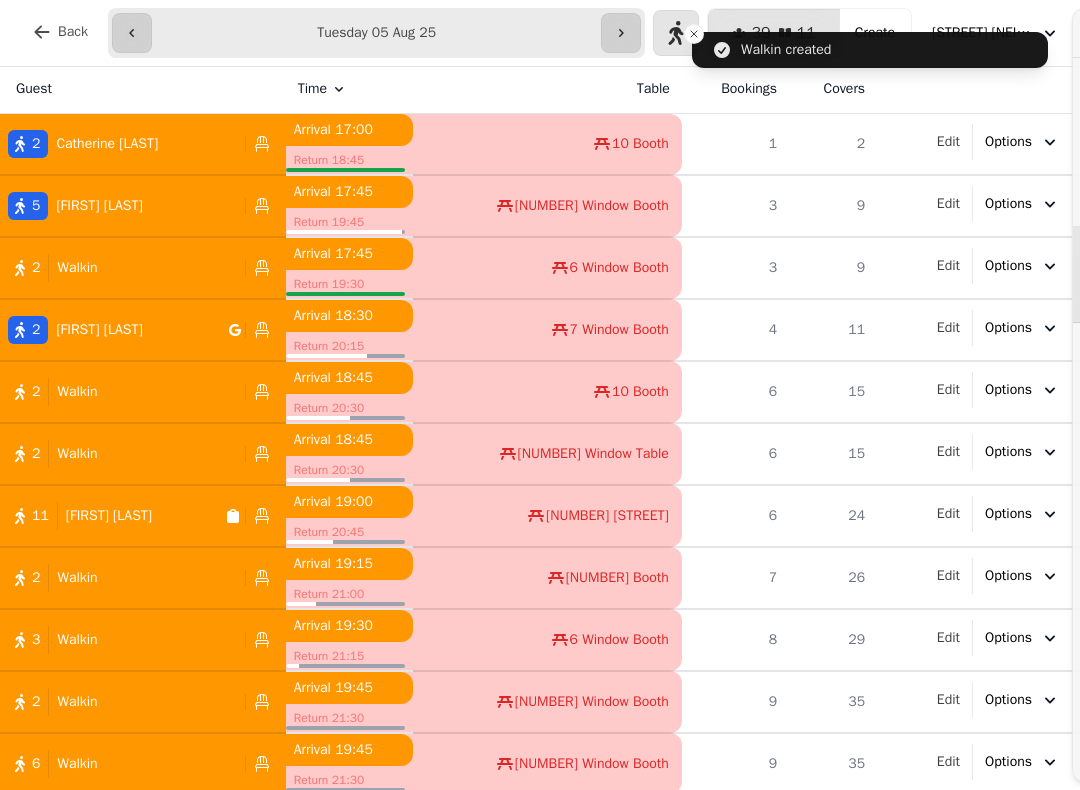 select on "**********" 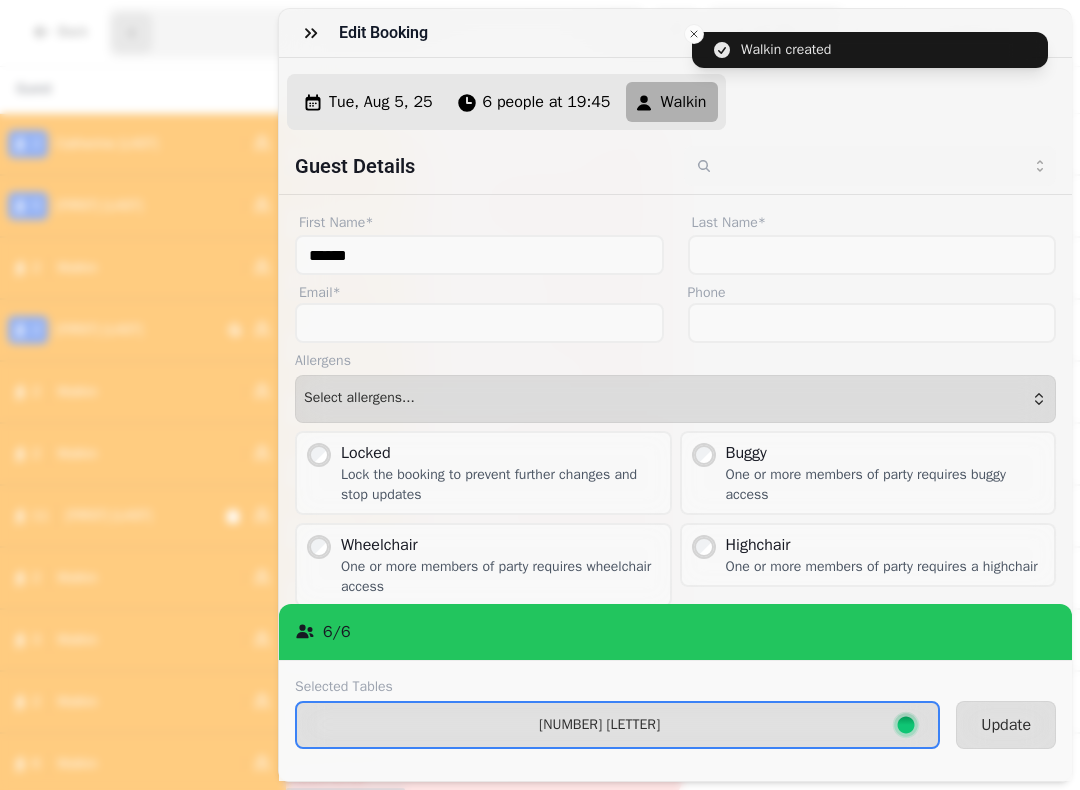 click on "6 people at 19:45" at bounding box center (547, 102) 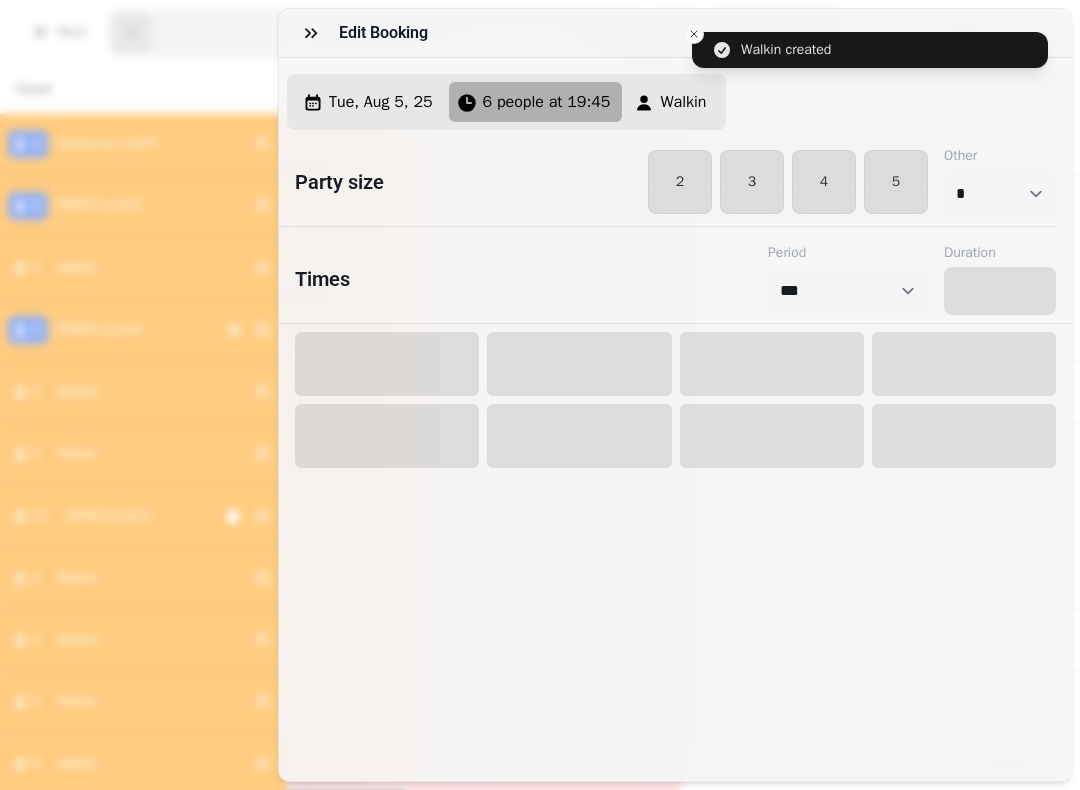 select on "****" 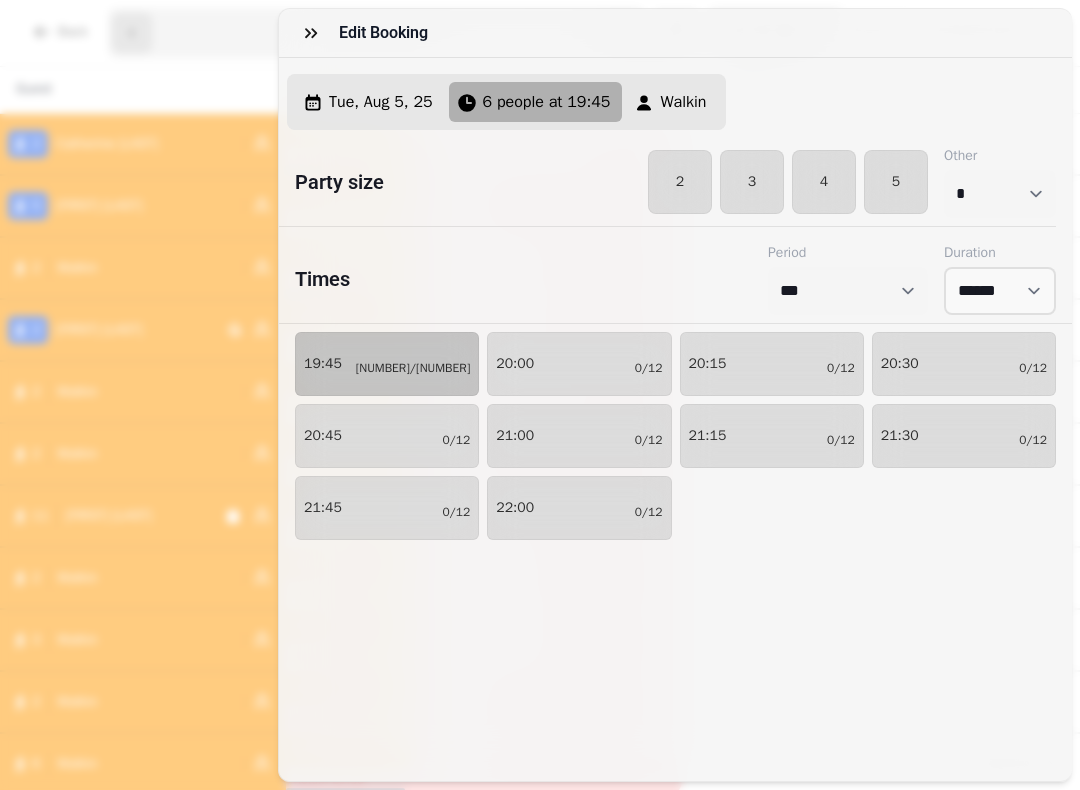 click at bounding box center (311, 33) 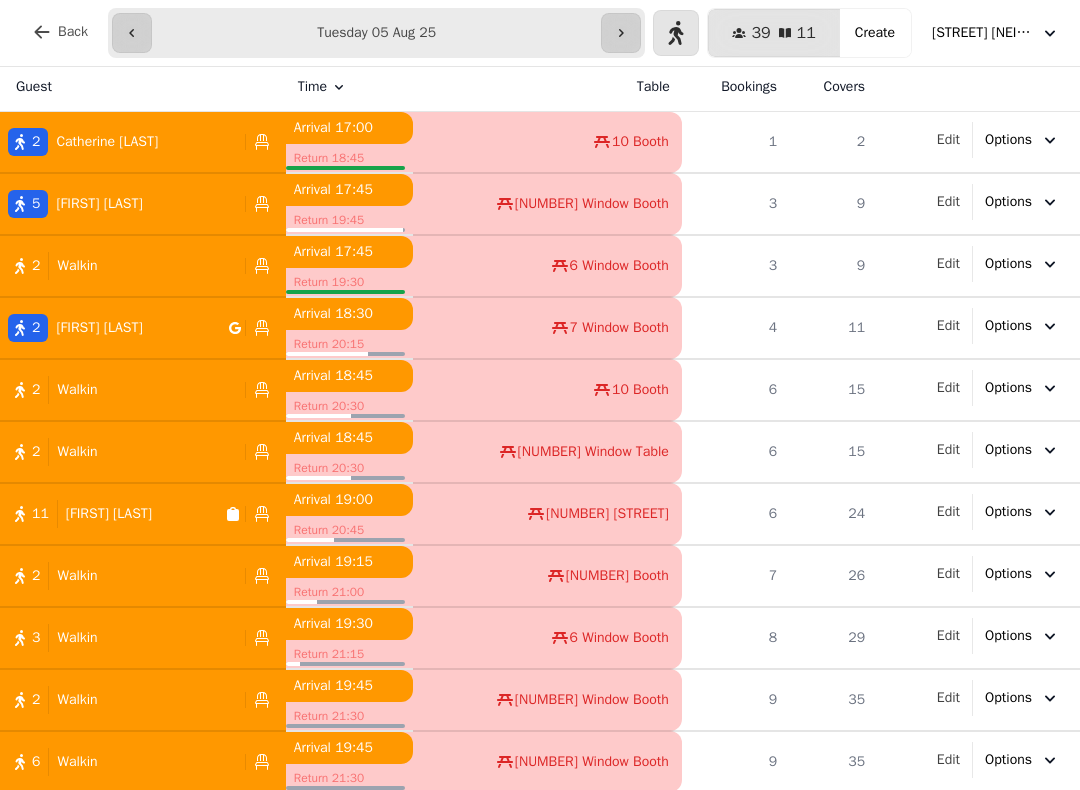 scroll, scrollTop: 2, scrollLeft: 0, axis: vertical 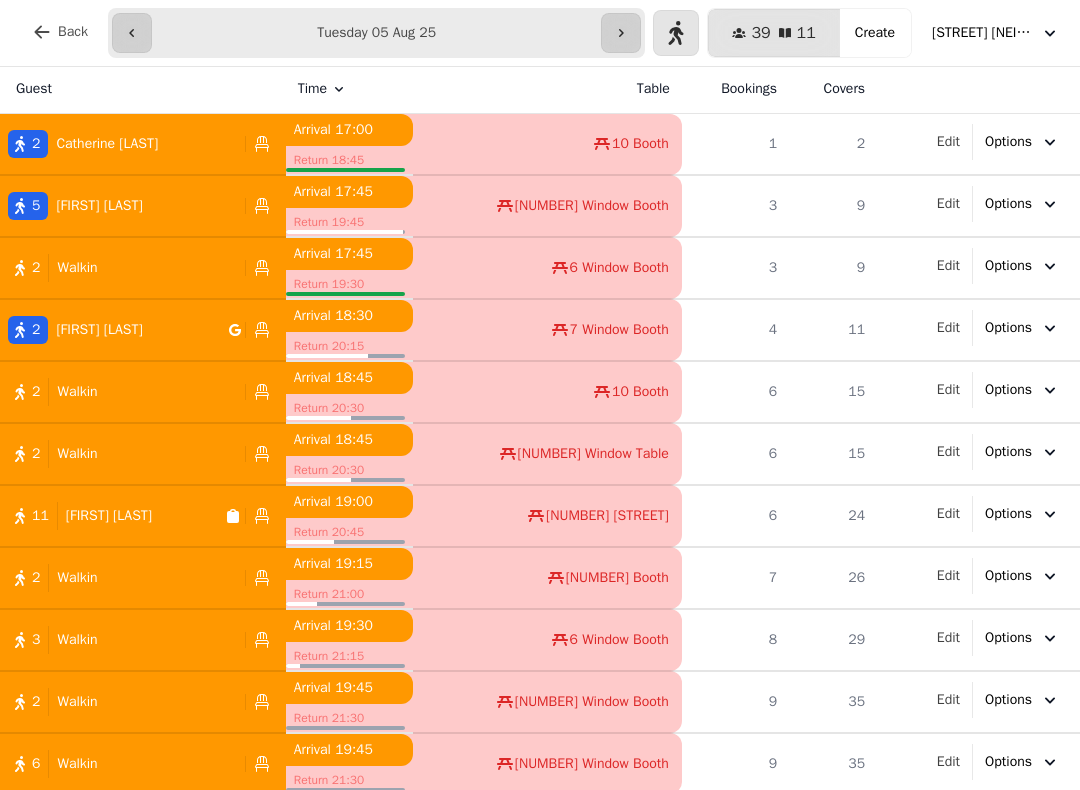 click on "Options" at bounding box center [1008, 762] 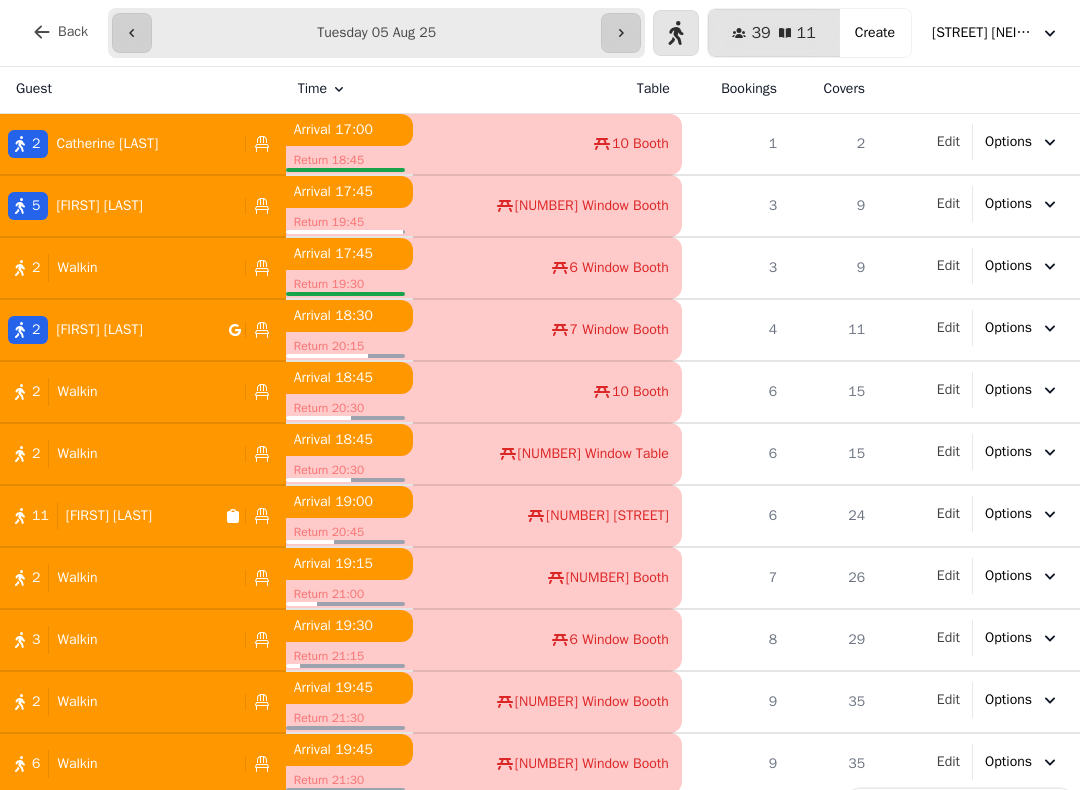 click on "Options" at bounding box center [1008, 762] 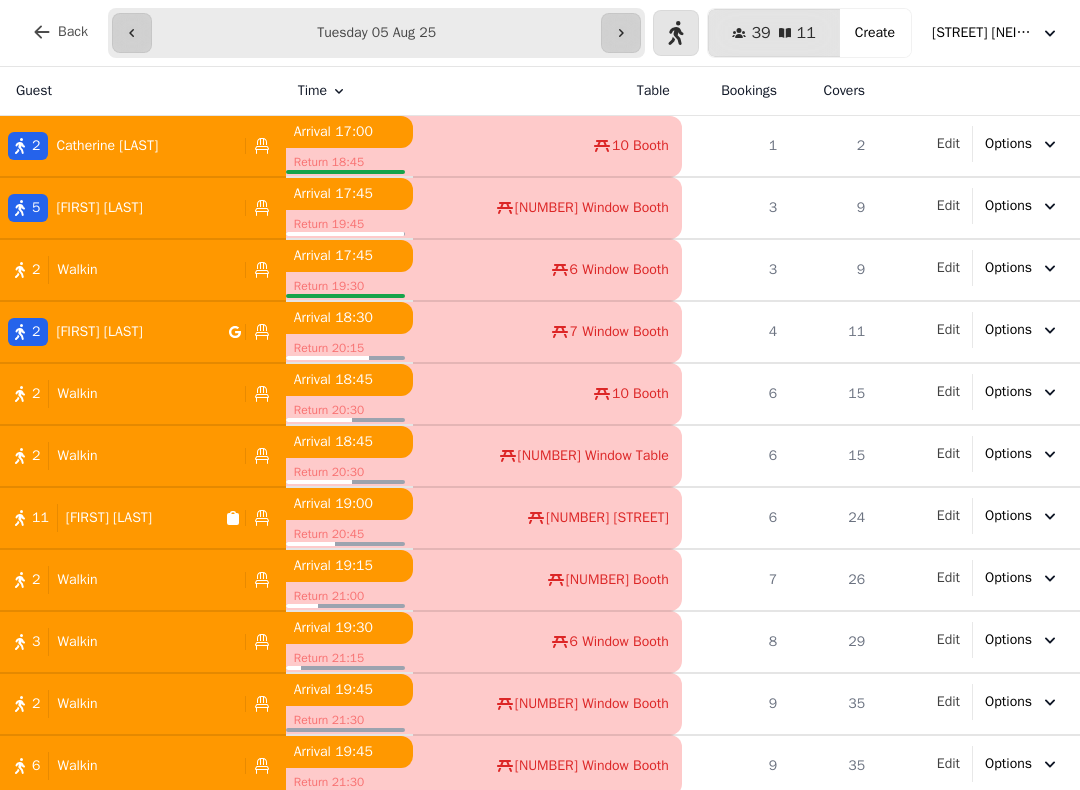 scroll, scrollTop: 0, scrollLeft: 0, axis: both 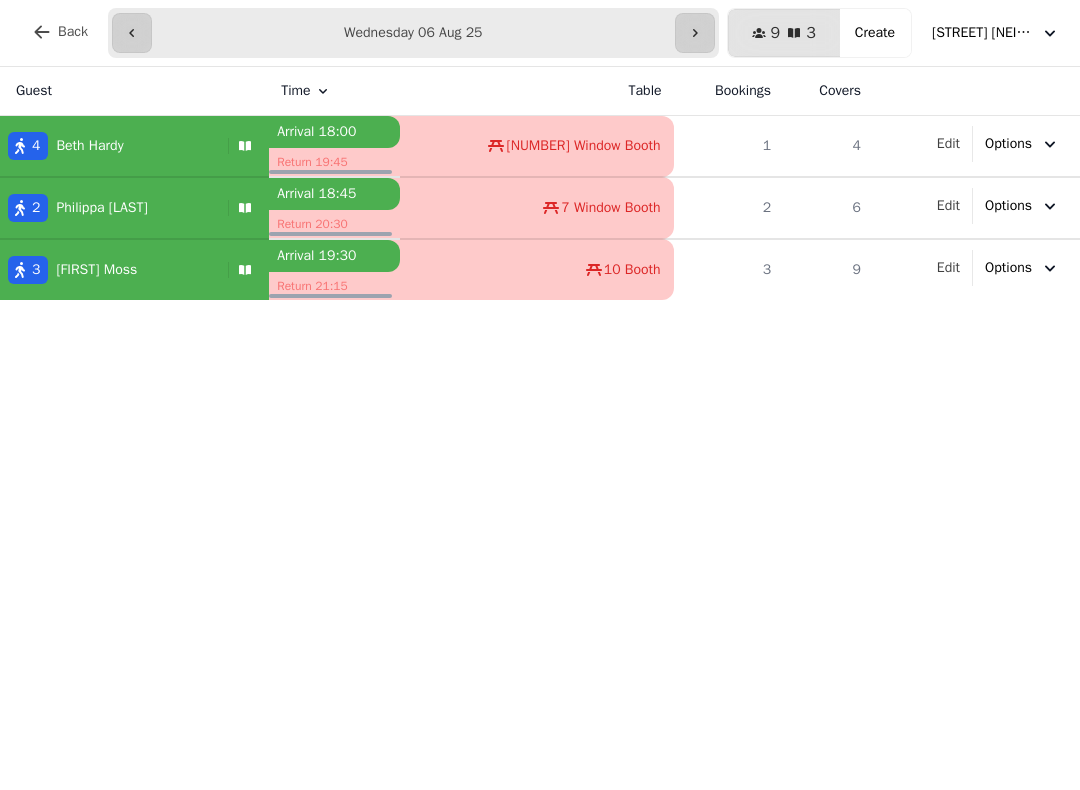 click at bounding box center [132, 33] 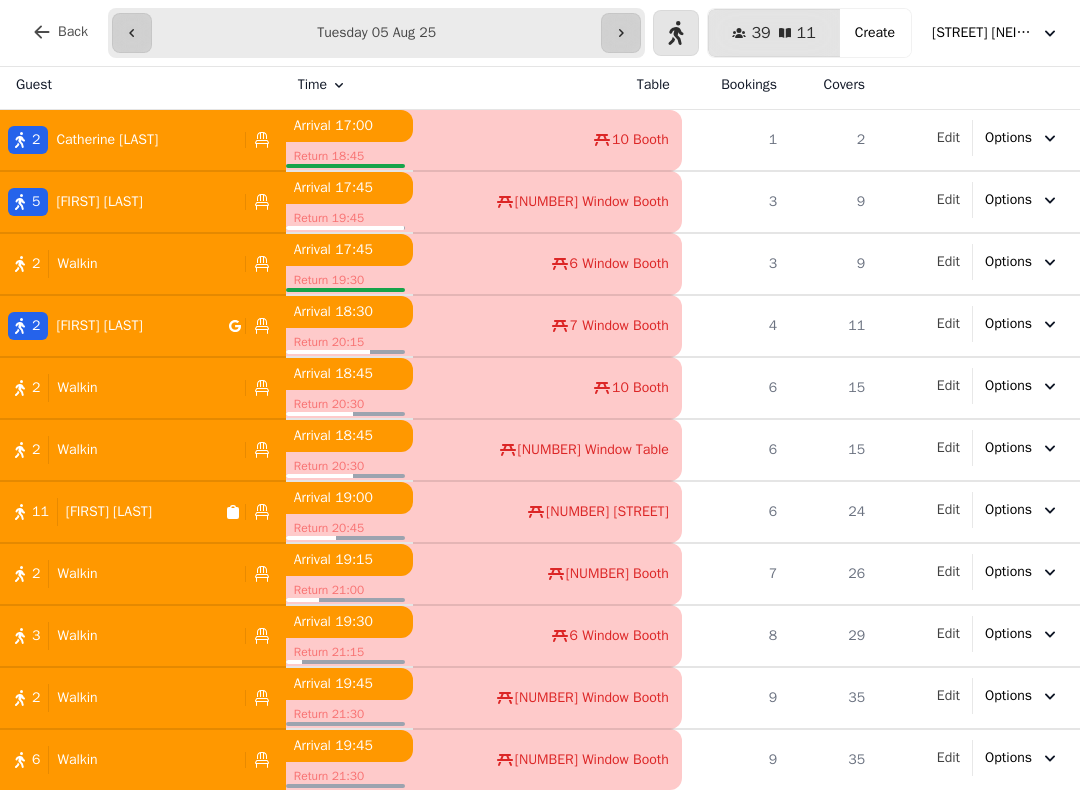 scroll, scrollTop: 6, scrollLeft: 0, axis: vertical 